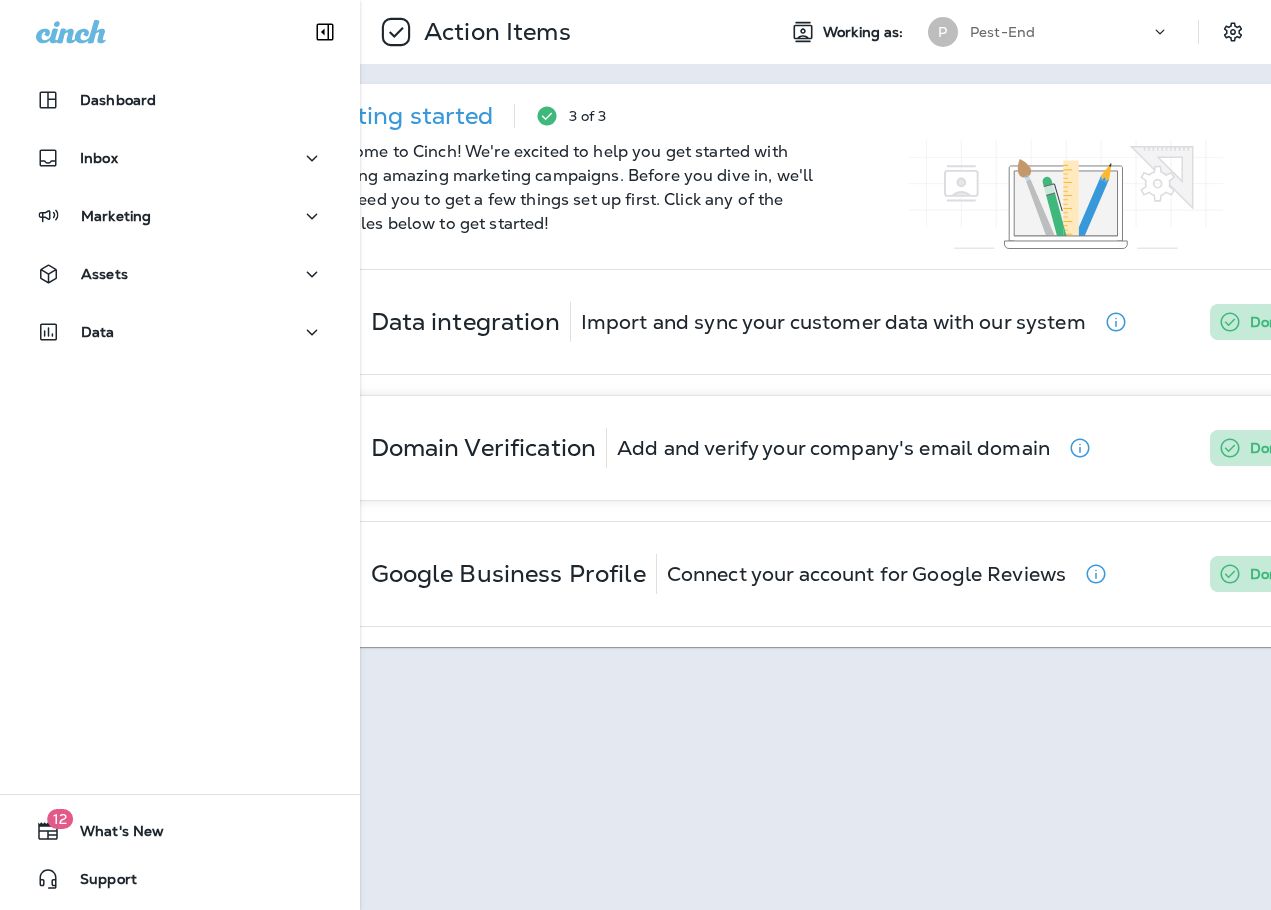 scroll, scrollTop: 0, scrollLeft: 0, axis: both 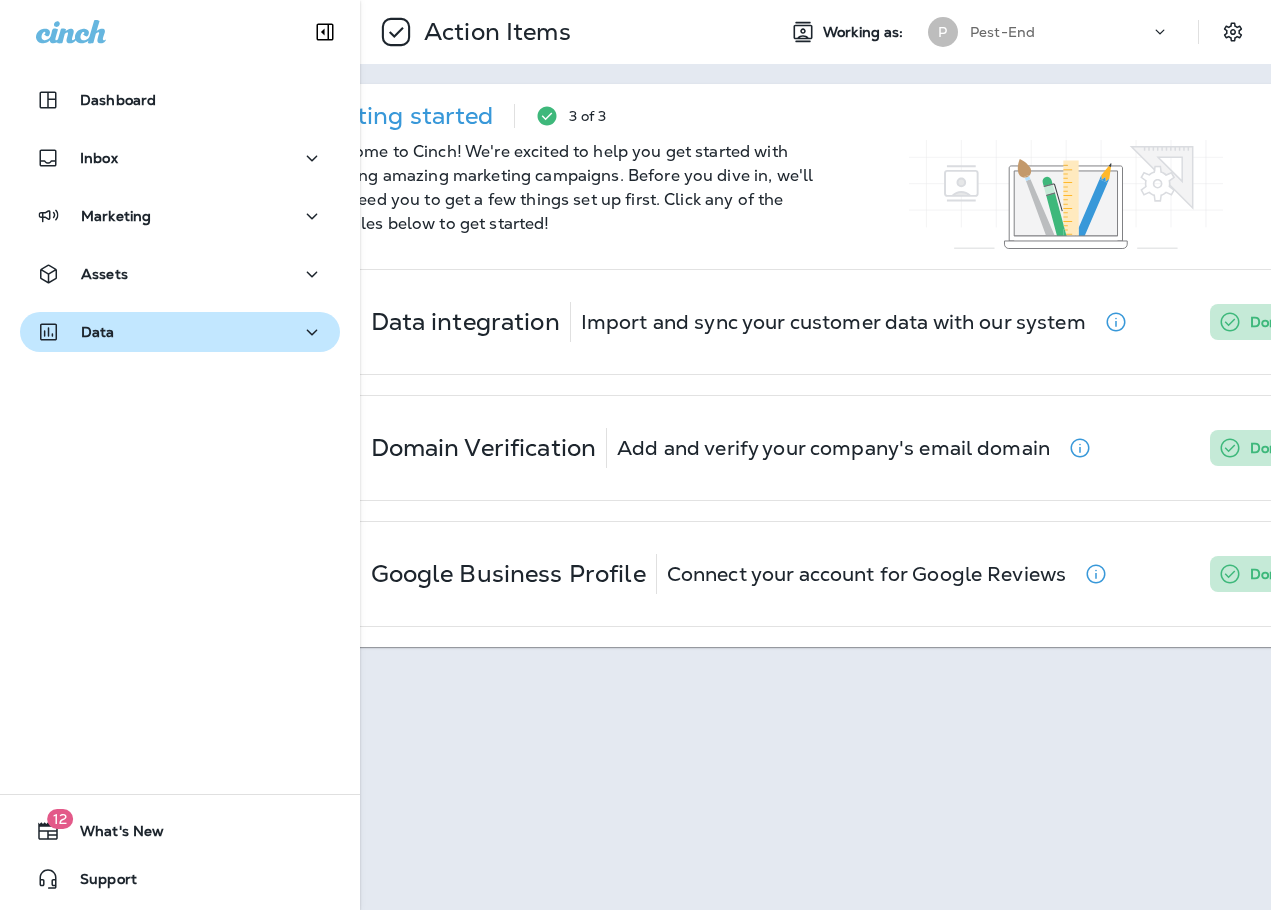 click on "Data" at bounding box center (180, 332) 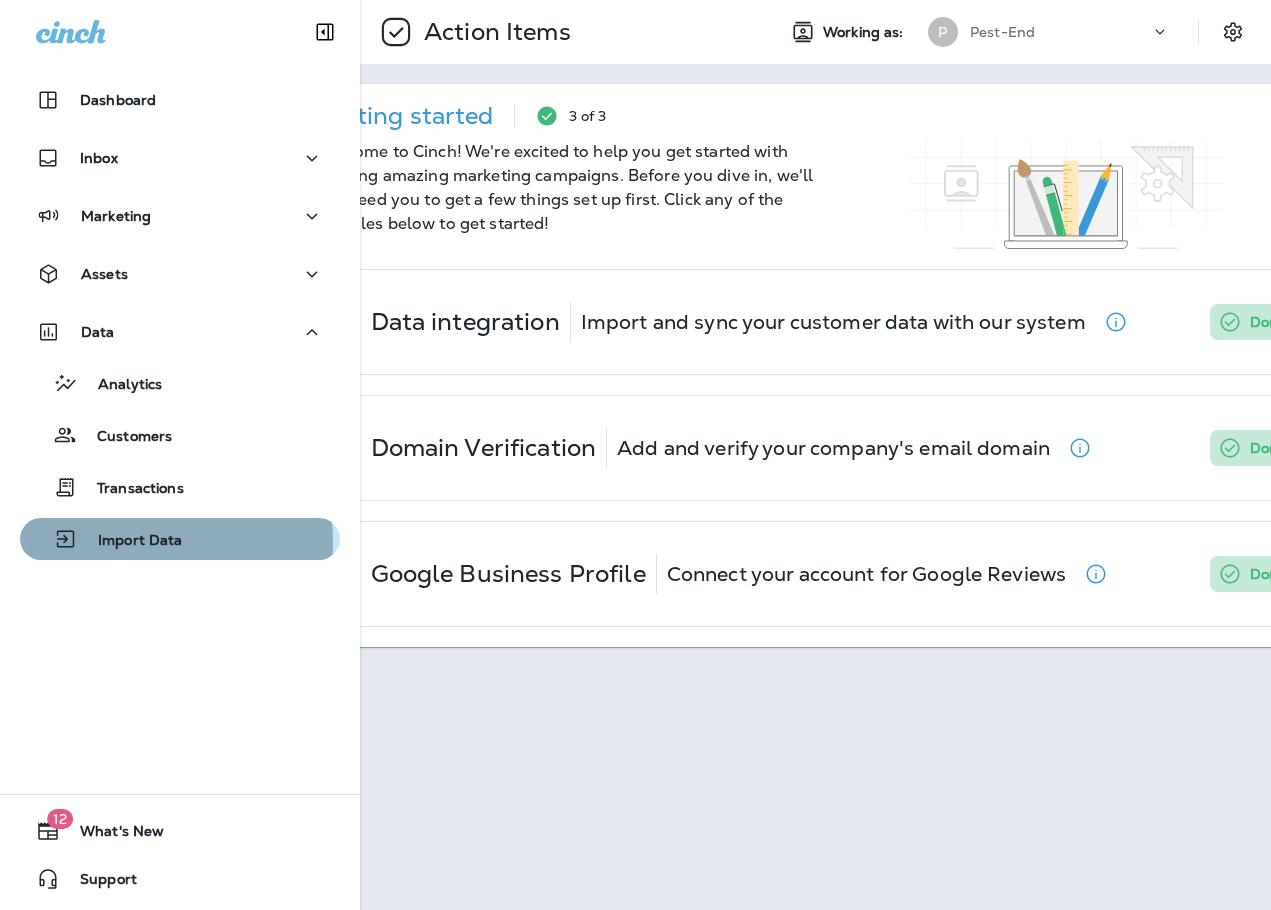 click on "Import Data" at bounding box center [130, 541] 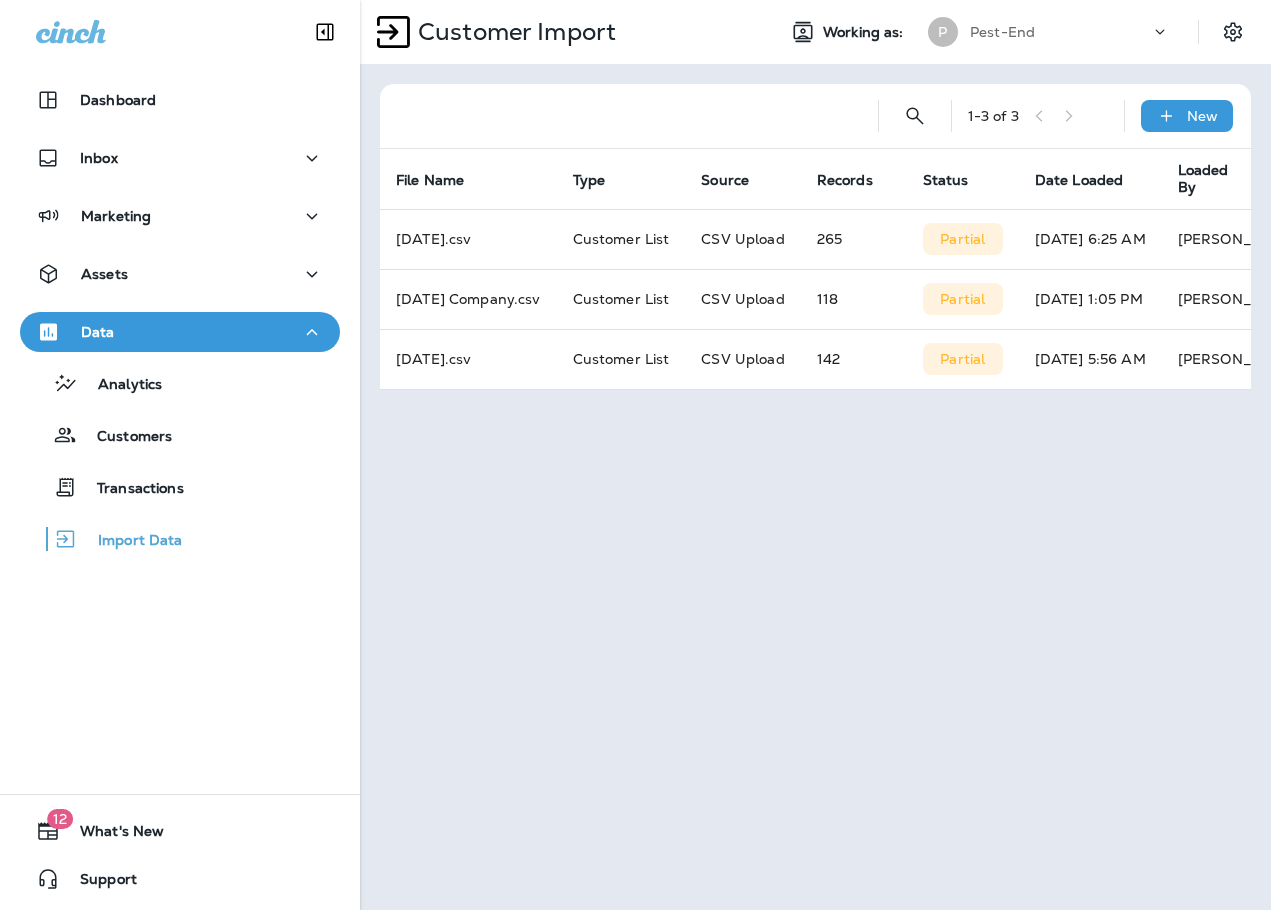 click on "1  -  3   of 3 New" at bounding box center (819, 116) 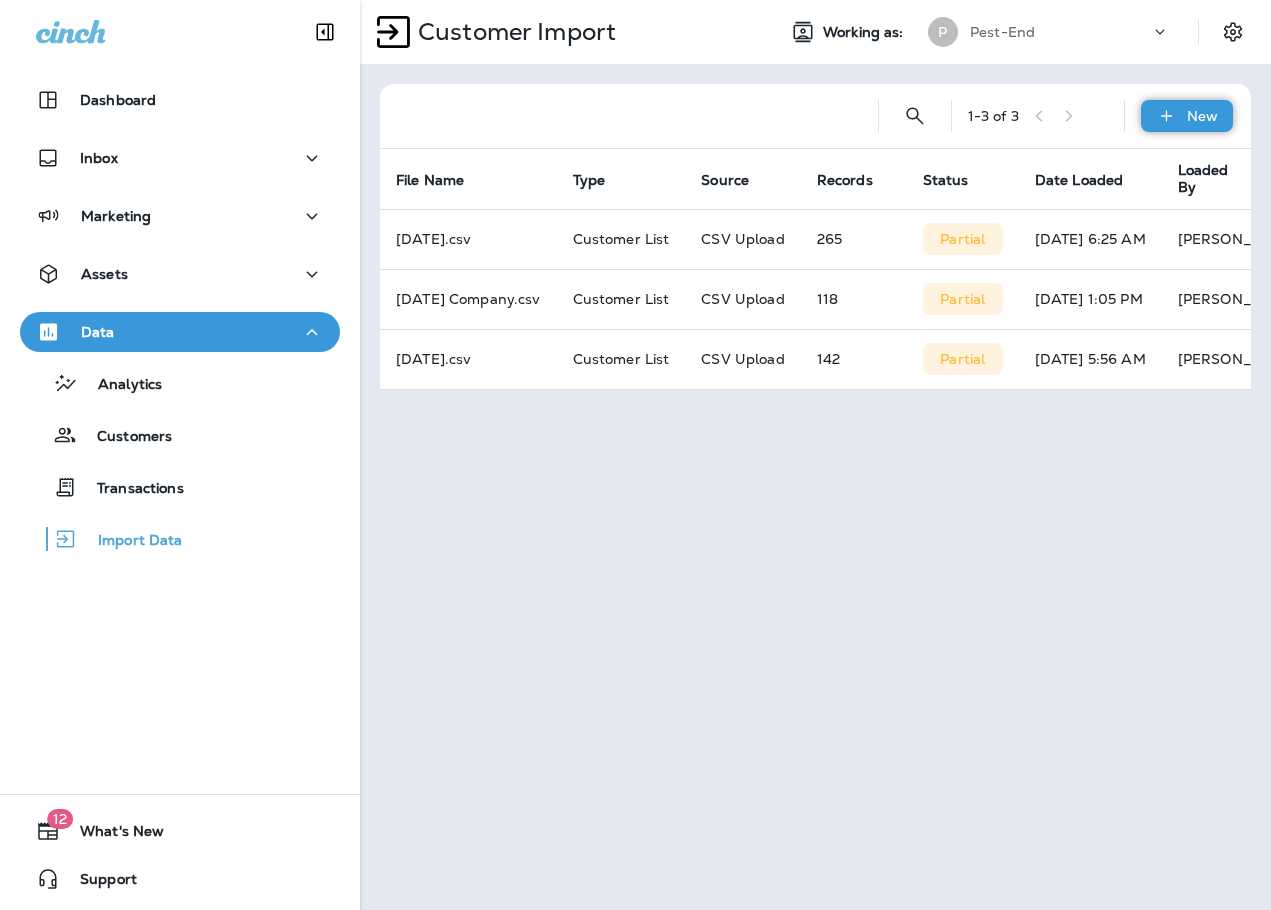 click on "New" at bounding box center (1187, 116) 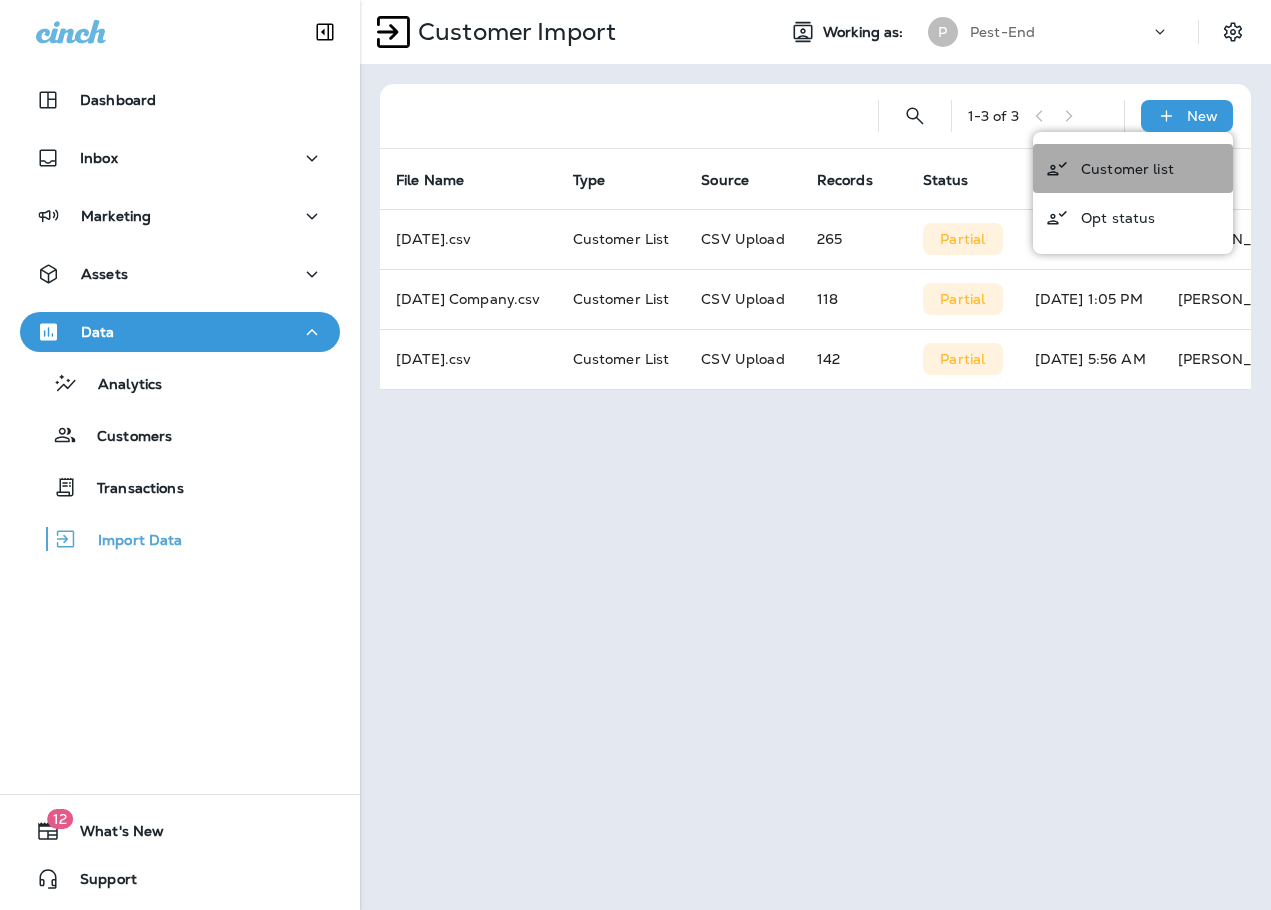 click on "Customer list" at bounding box center [1133, 168] 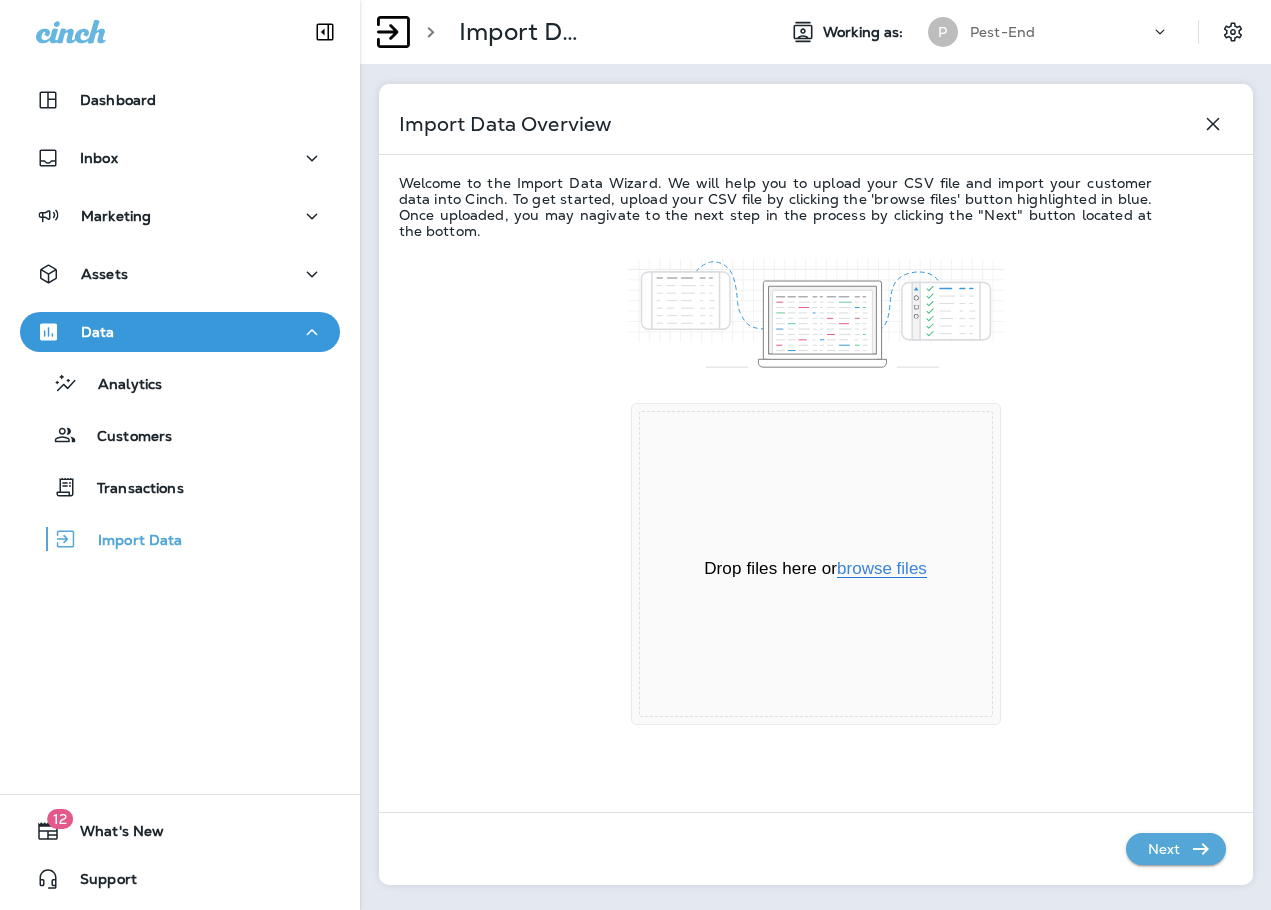 click on "browse files" at bounding box center (882, 569) 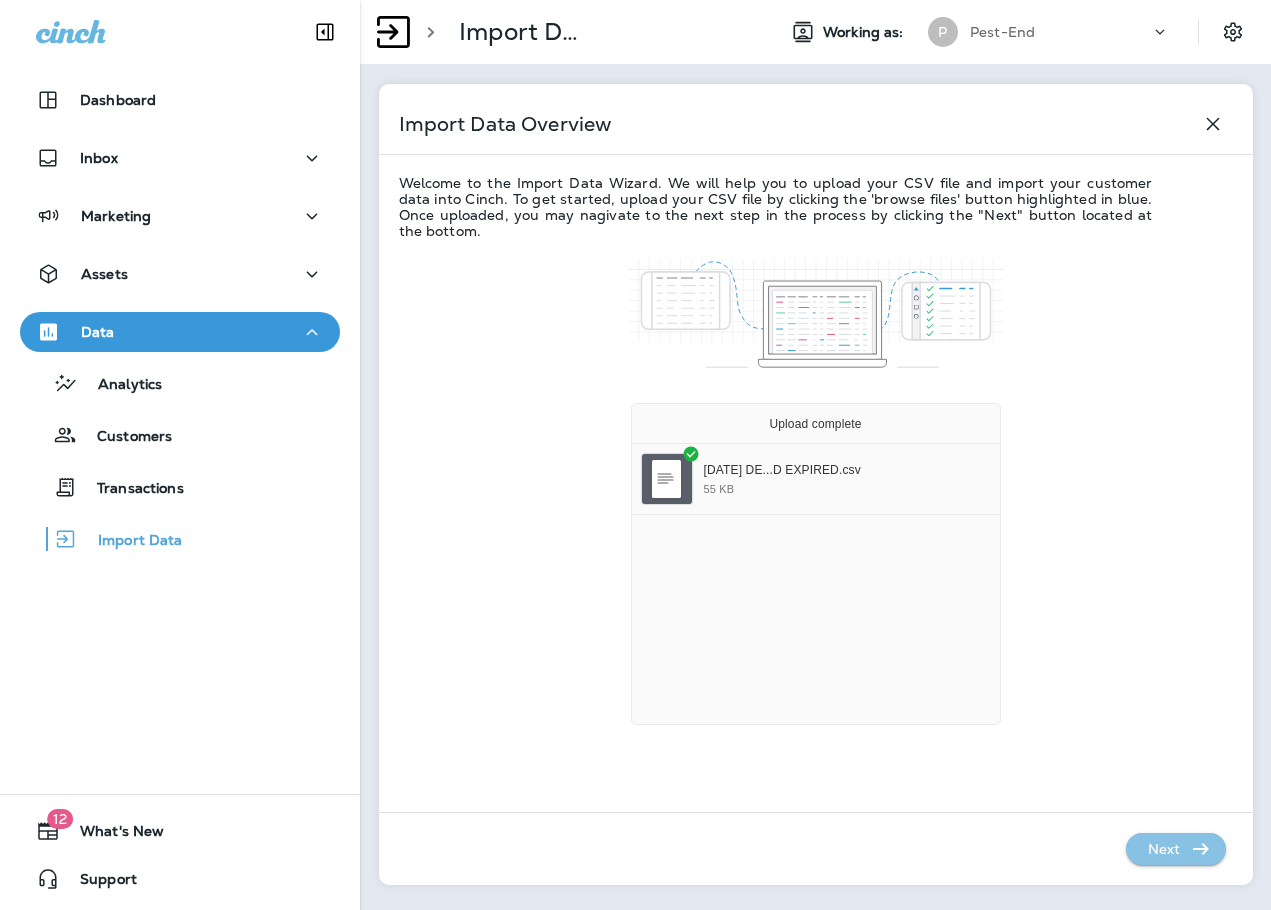 click 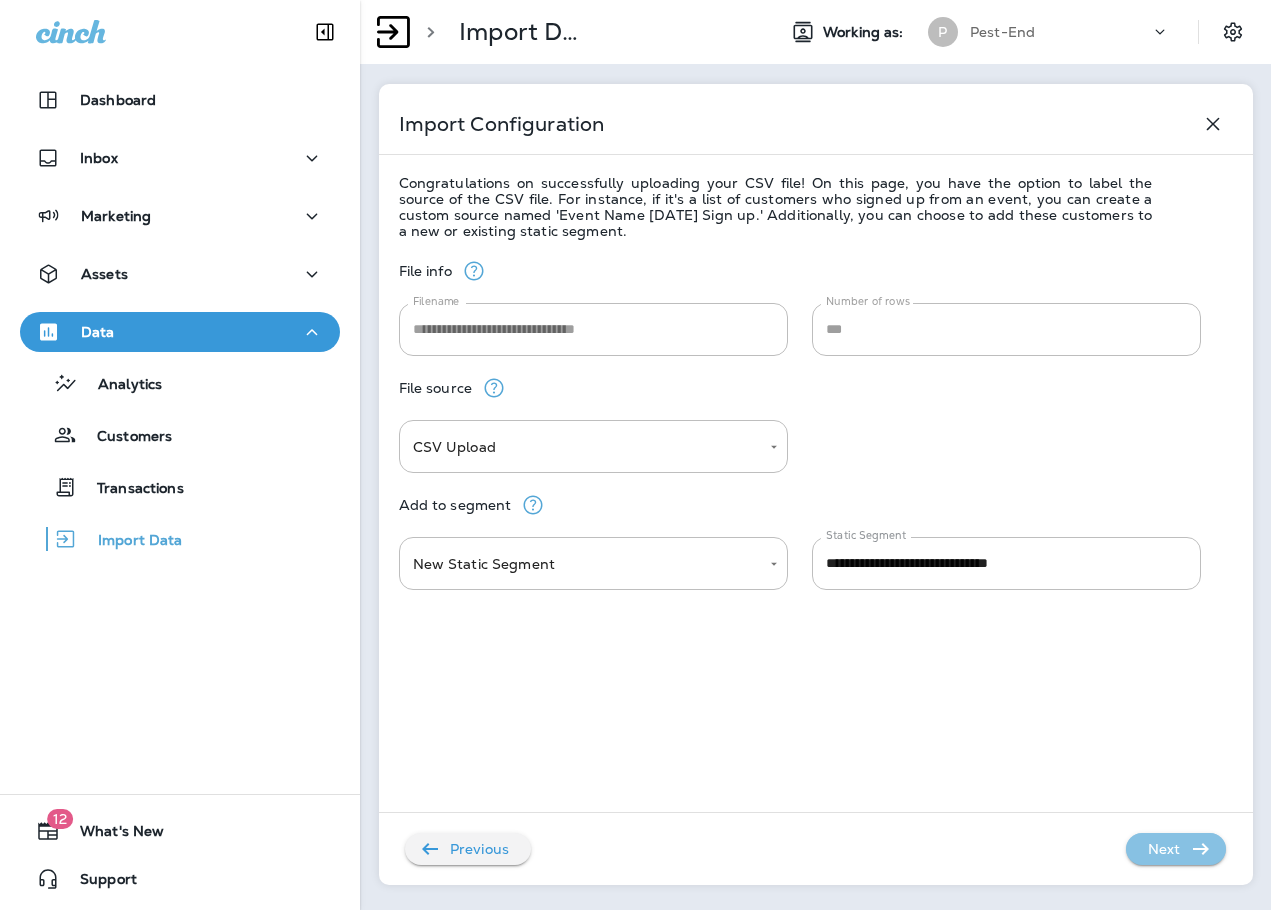 click 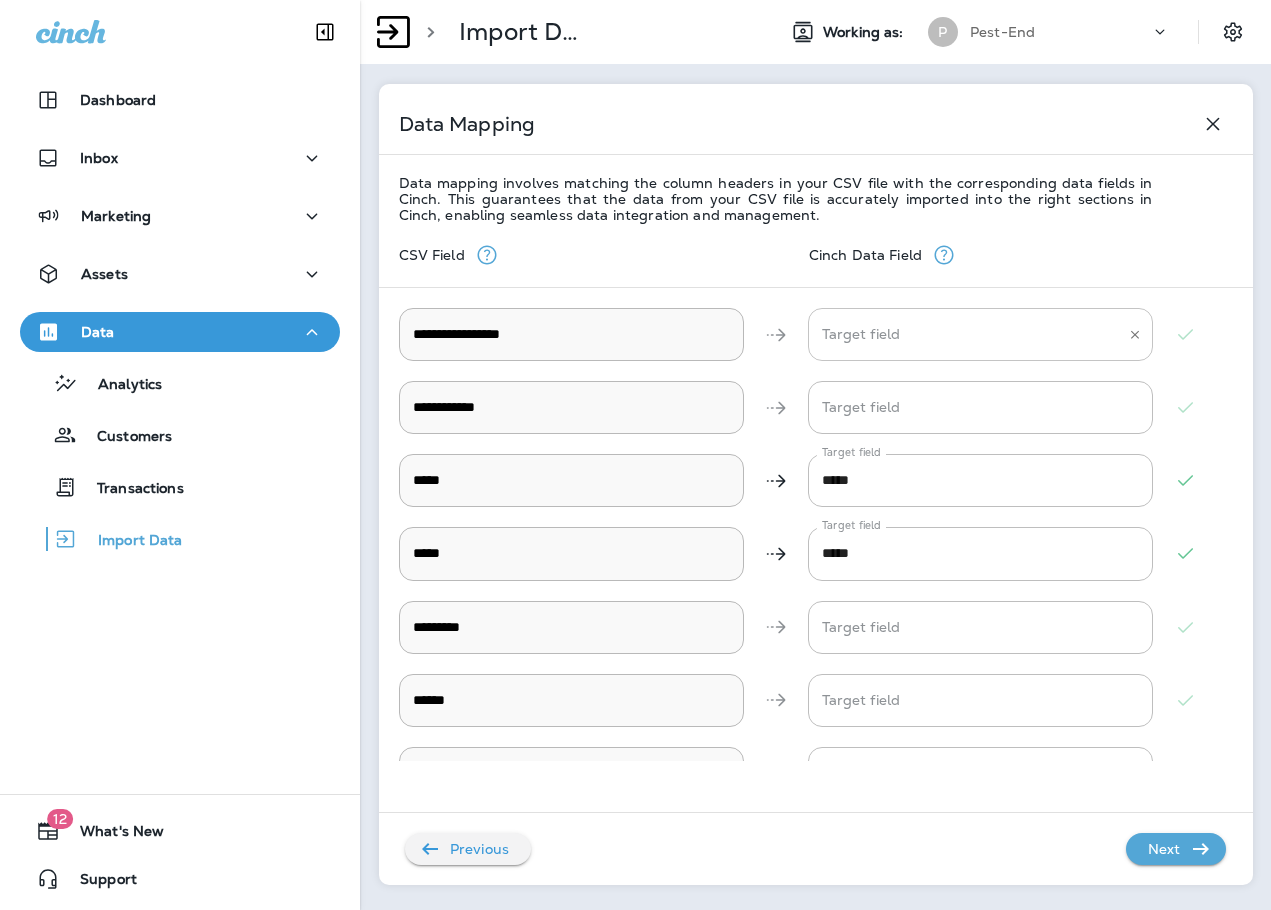 click on "Target field" at bounding box center [965, 334] 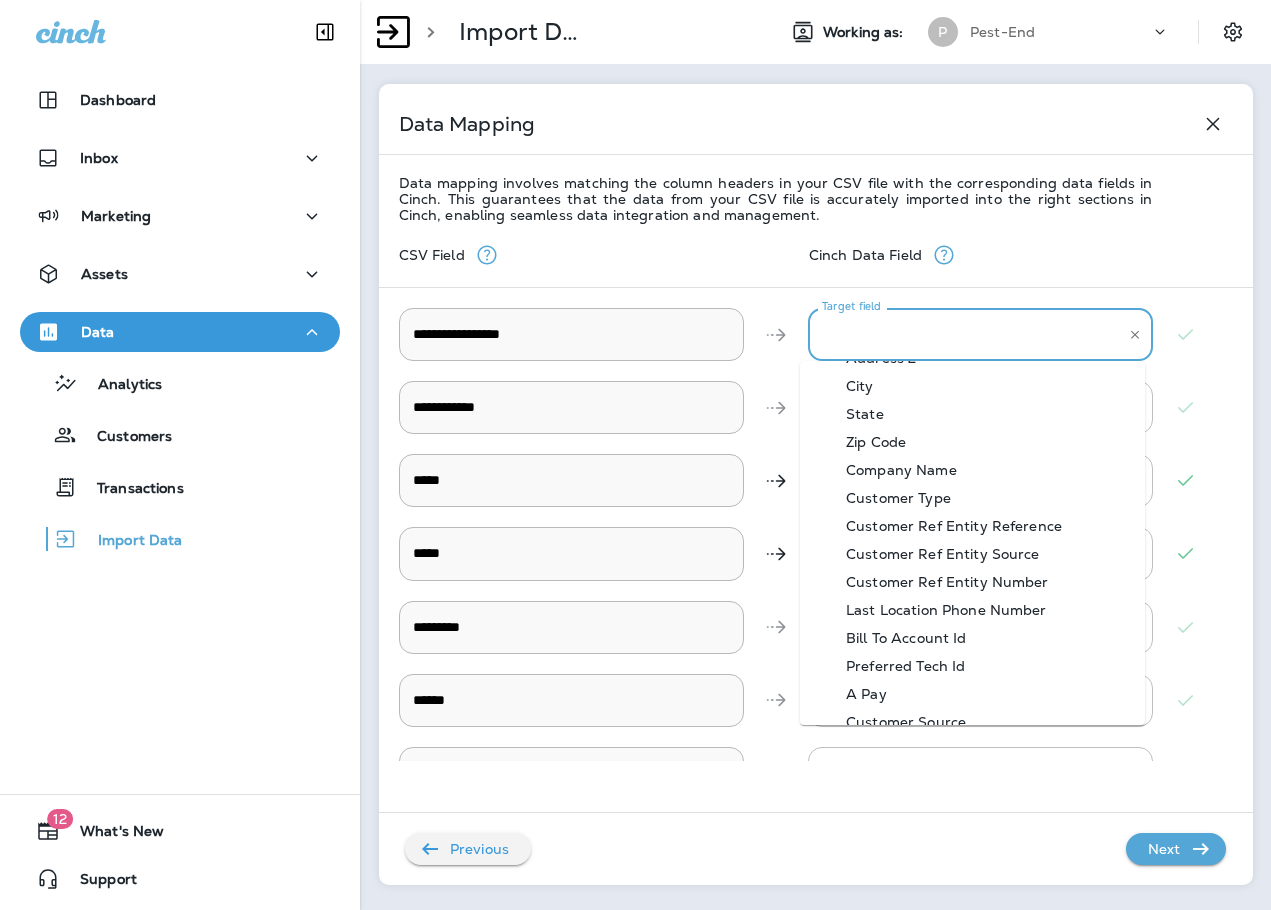 scroll, scrollTop: 200, scrollLeft: 0, axis: vertical 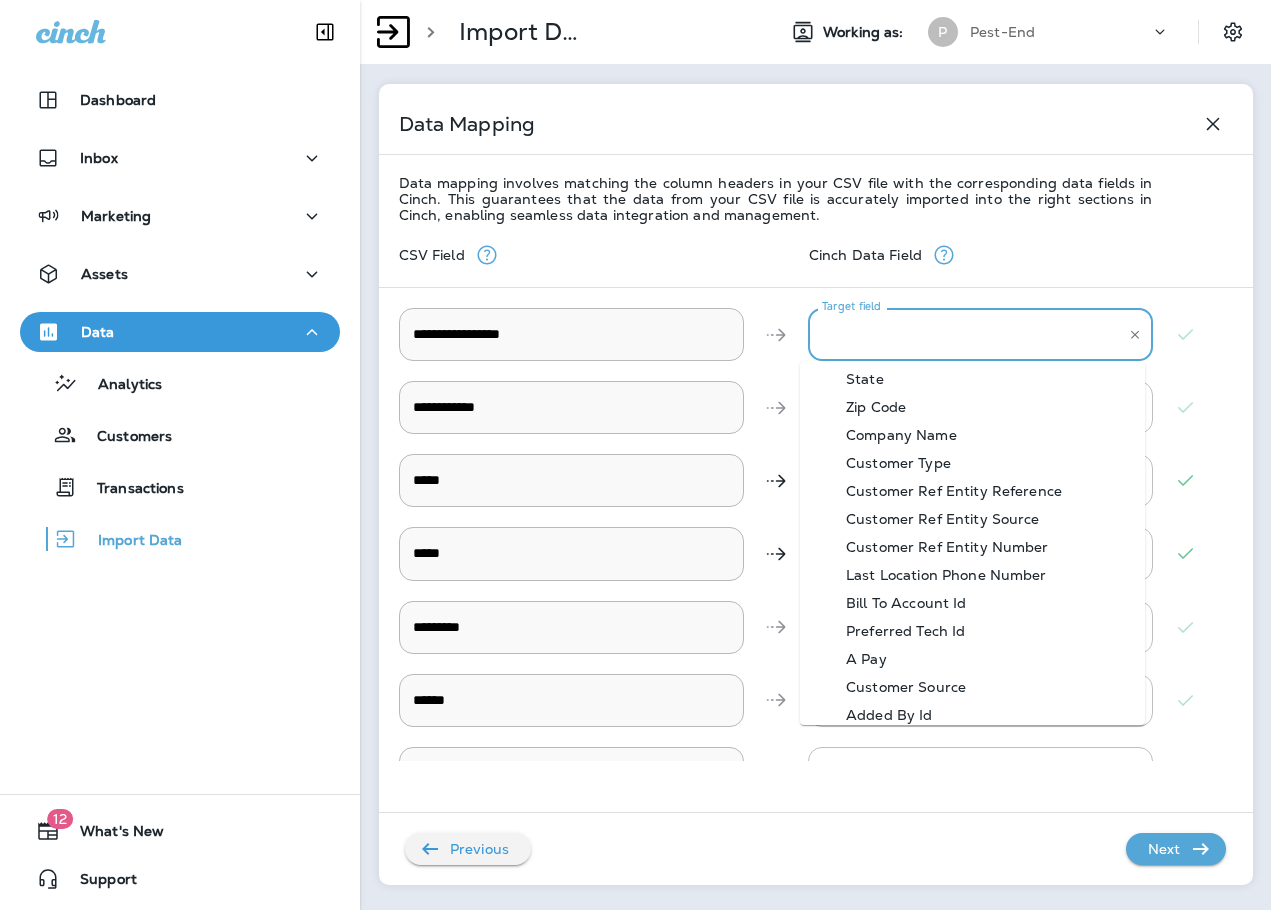 click on "Bill To Account Id" at bounding box center [906, 603] 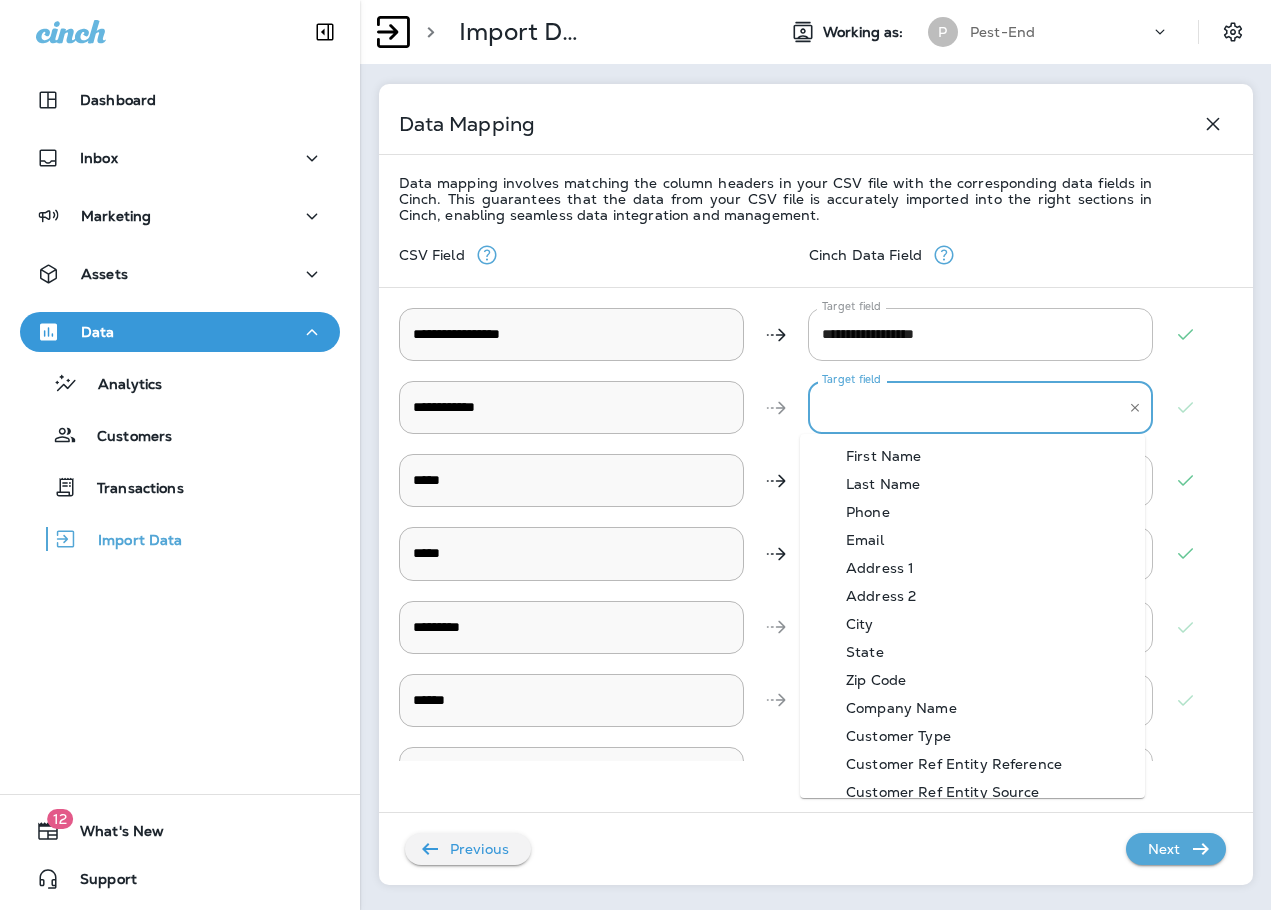 click on "Target field" at bounding box center [965, 407] 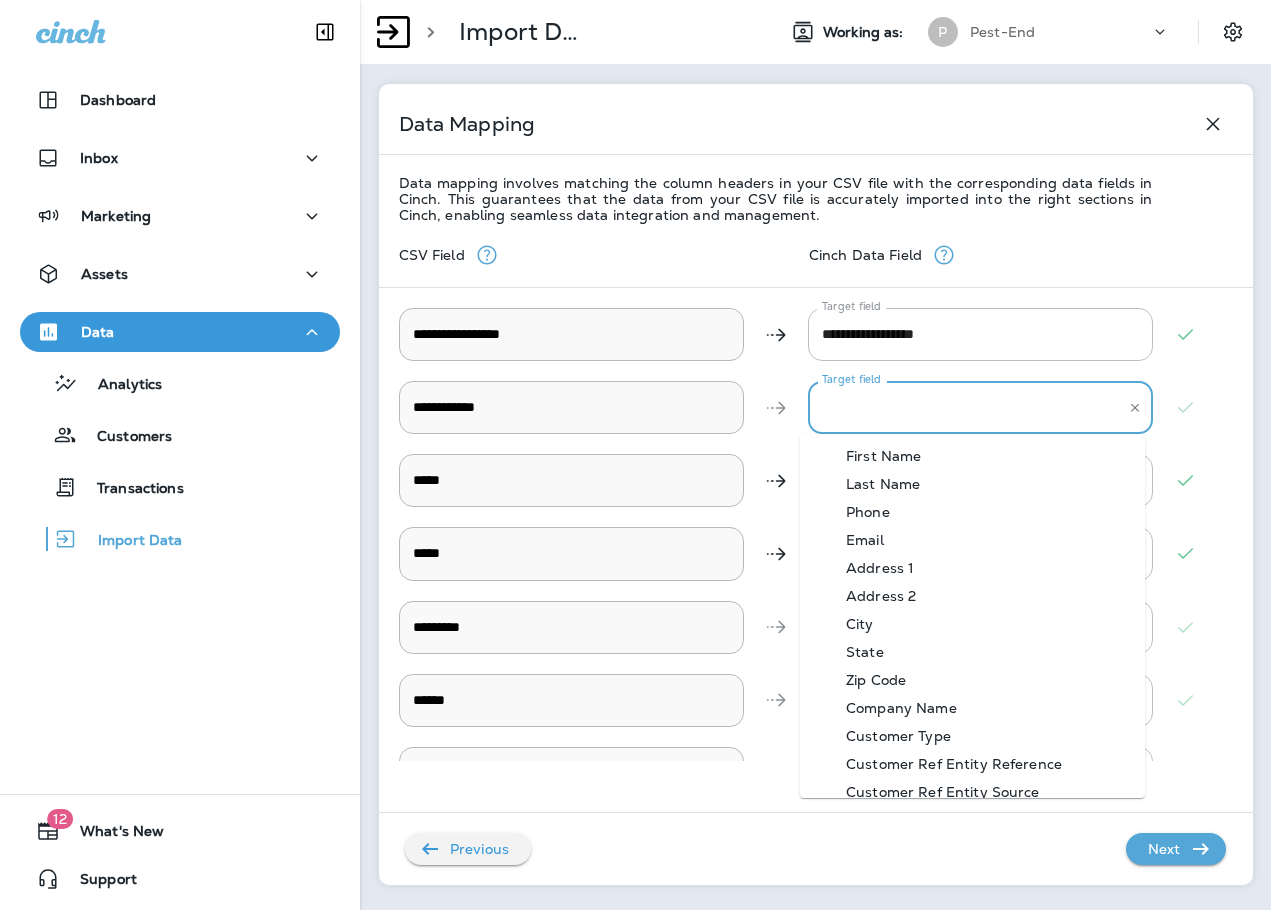 click on "First Name" at bounding box center (883, 456) 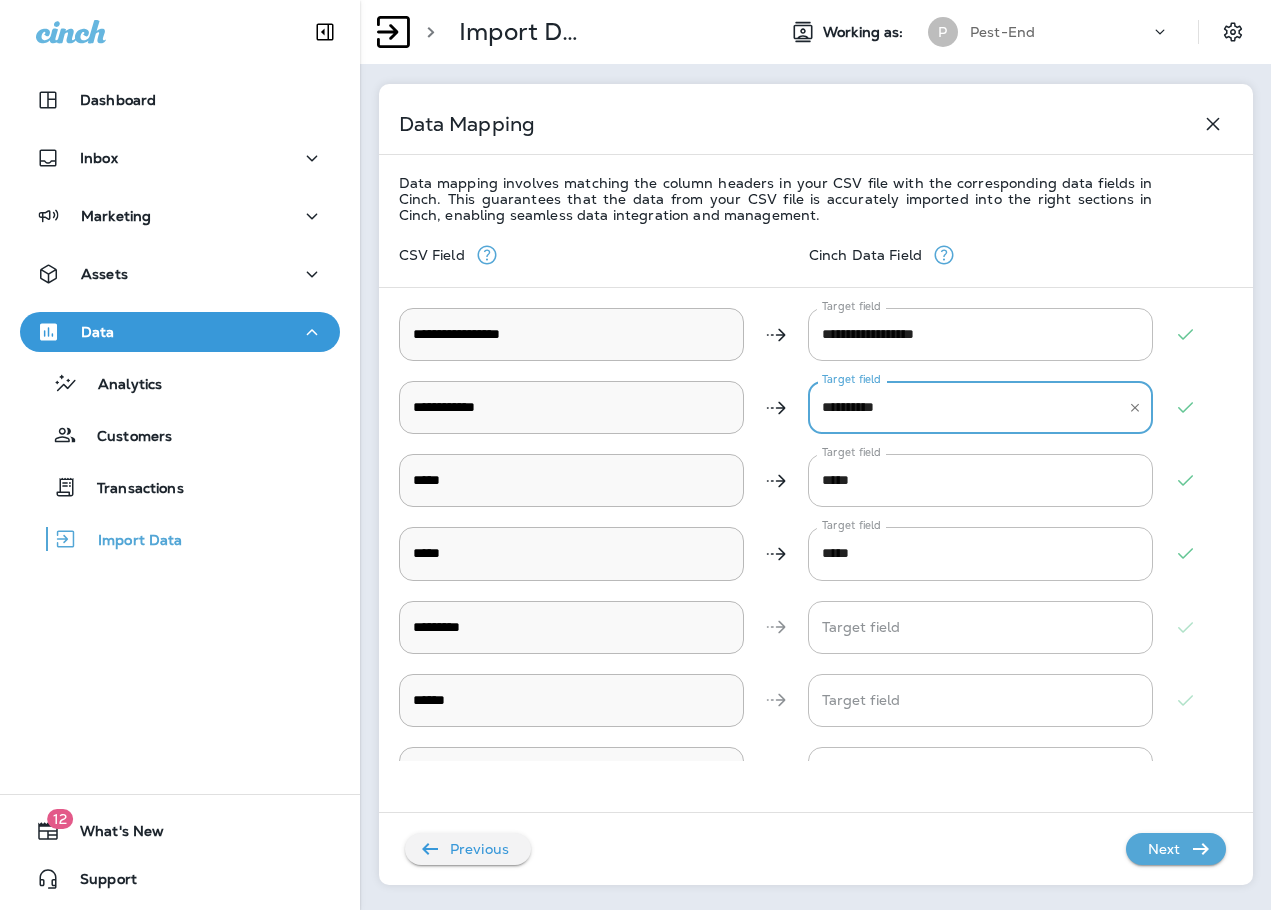 click on "Next" at bounding box center [1164, 849] 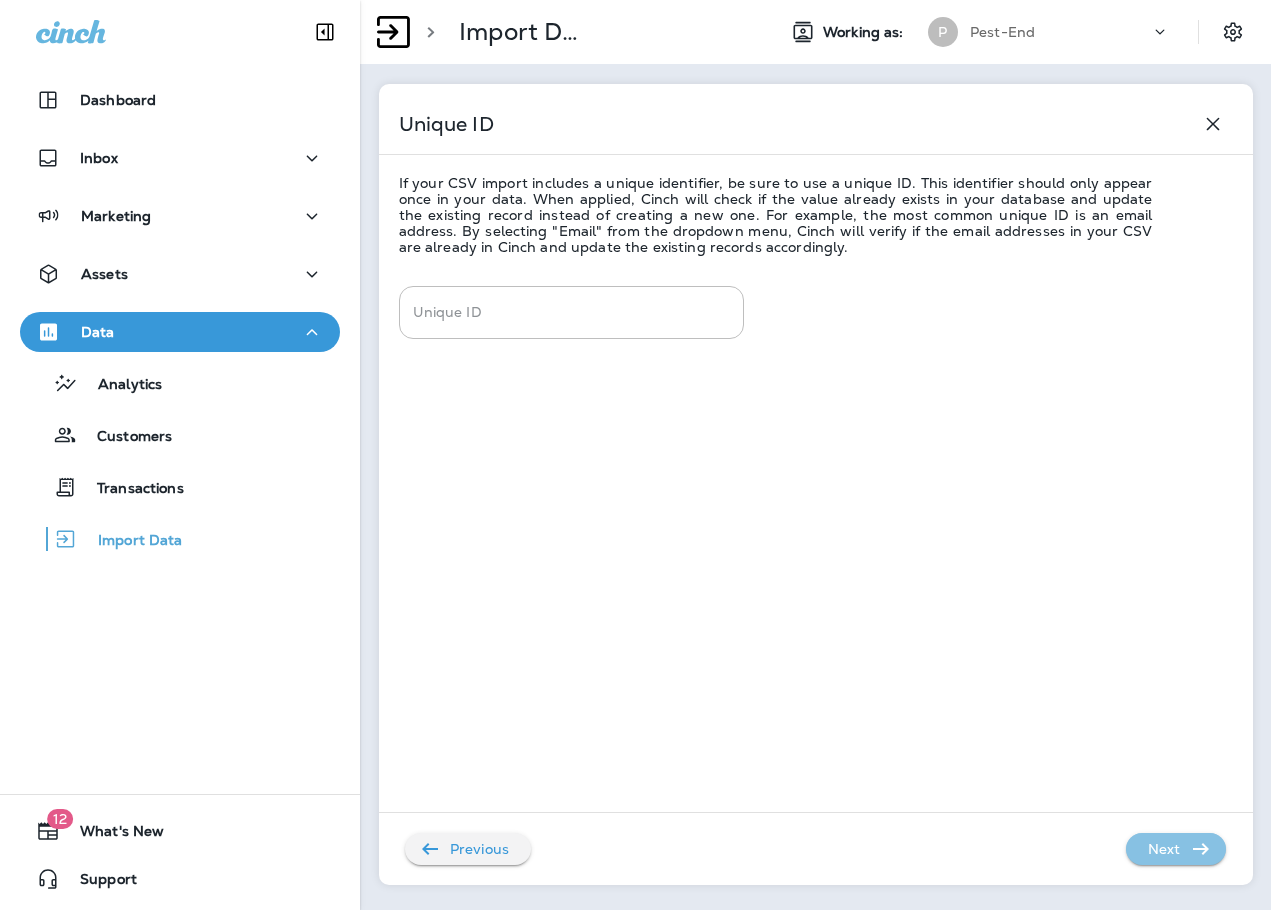 click on "Next" at bounding box center (1164, 849) 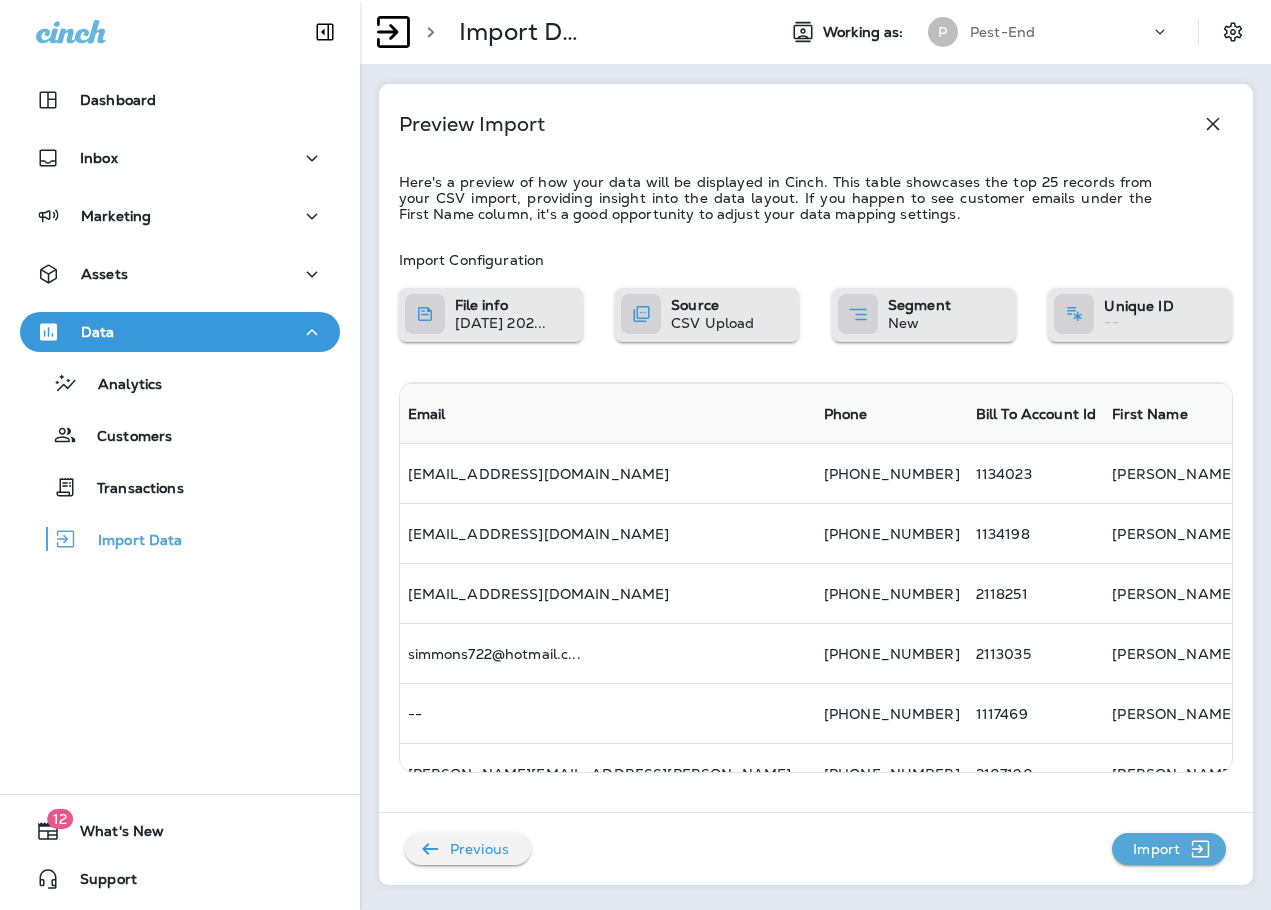 click on "Import" at bounding box center (1156, 849) 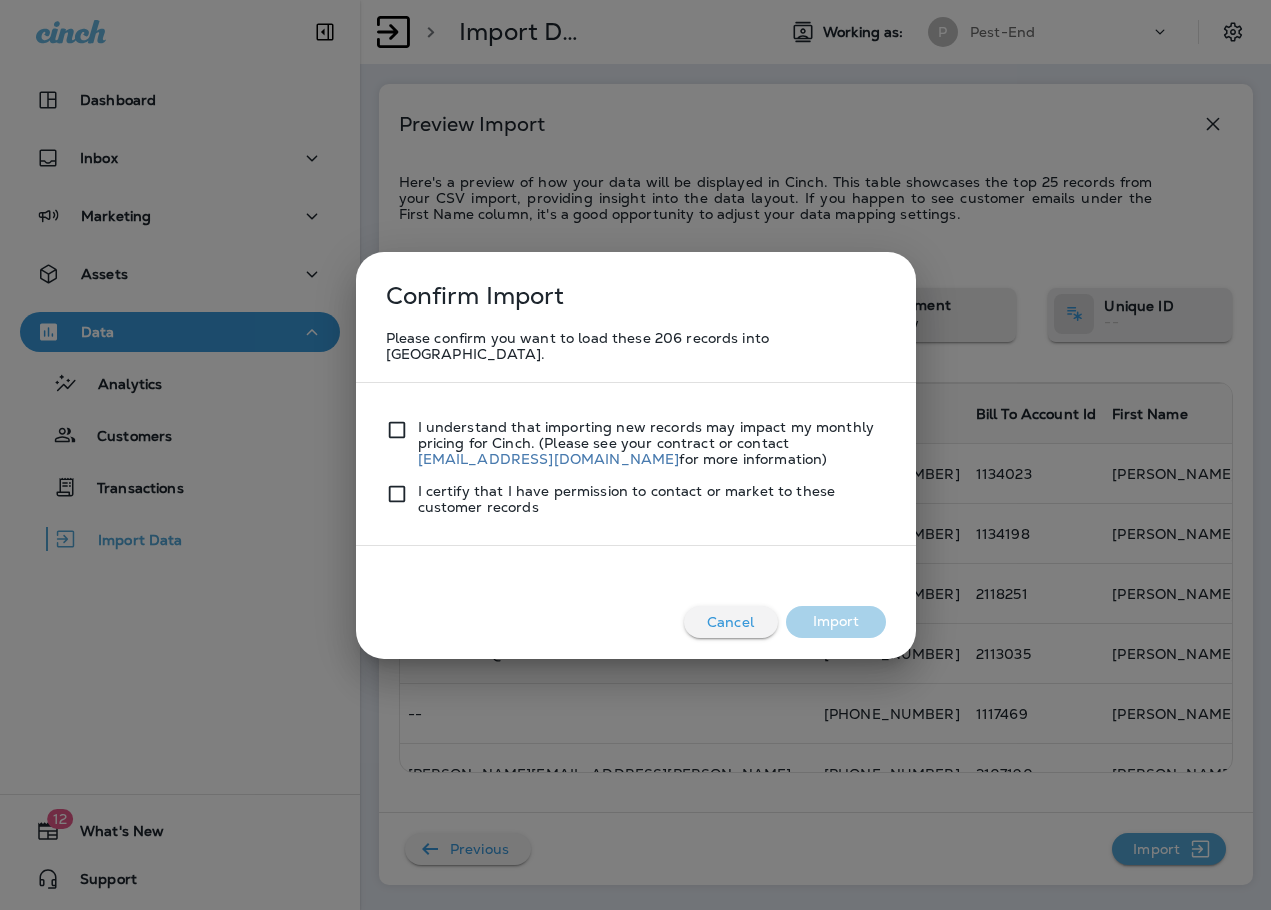 click on "I understand that importing new records may impact my monthly pricing for Cinch. (Please see your contract or contact   [EMAIL_ADDRESS][DOMAIN_NAME]  for more information)" at bounding box center [652, 443] 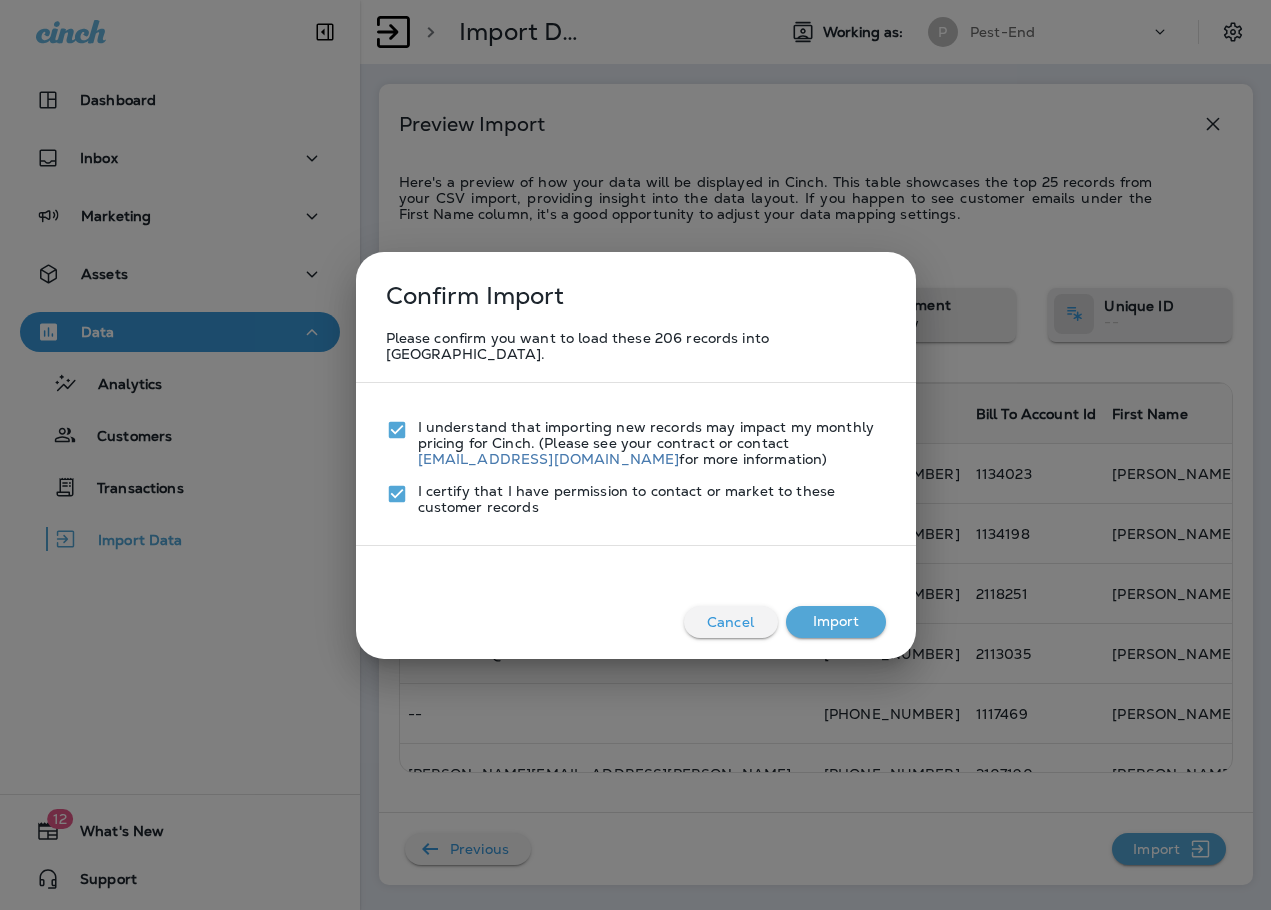 click on "Cancel Import" at bounding box center (636, 606) 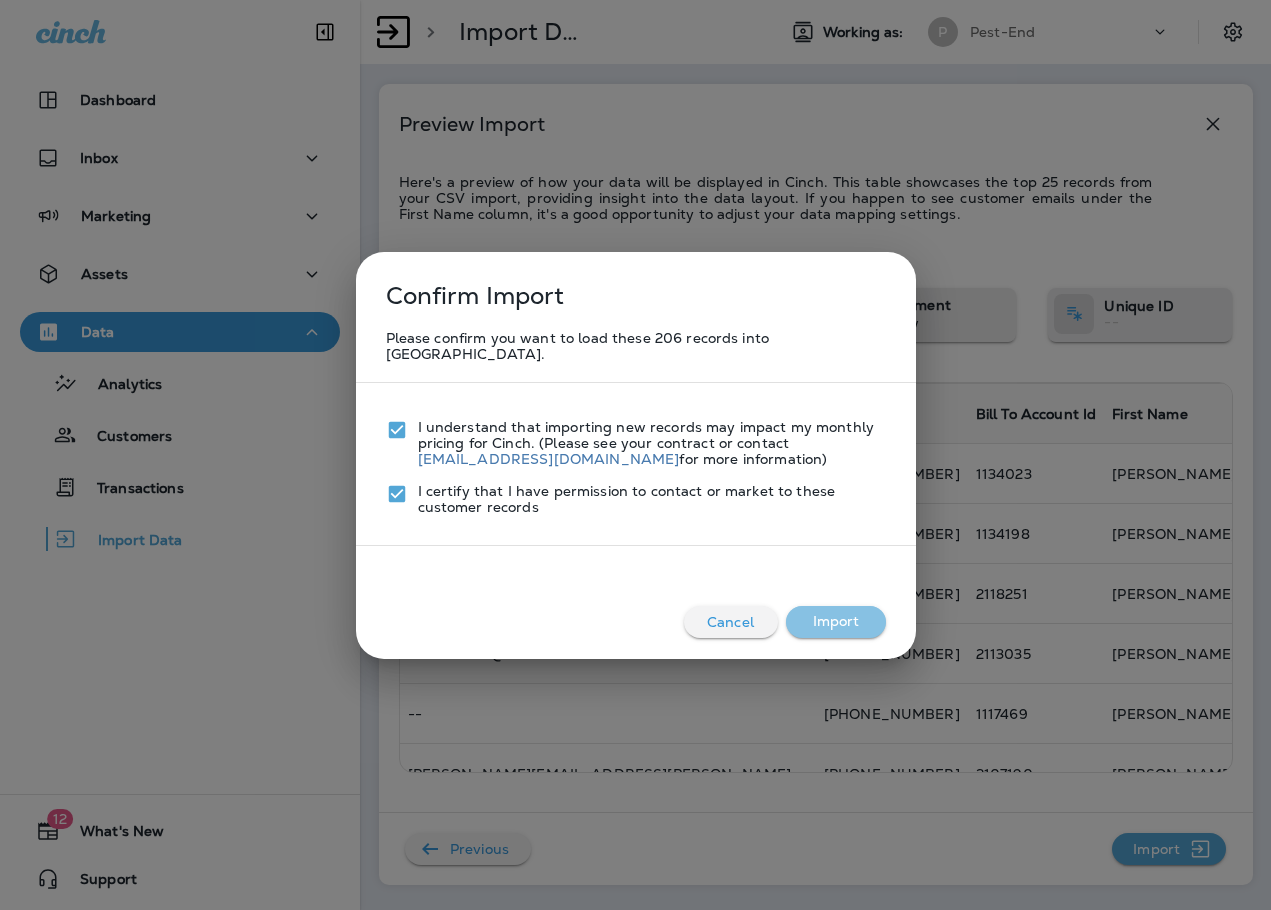 click on "Import" at bounding box center (836, 622) 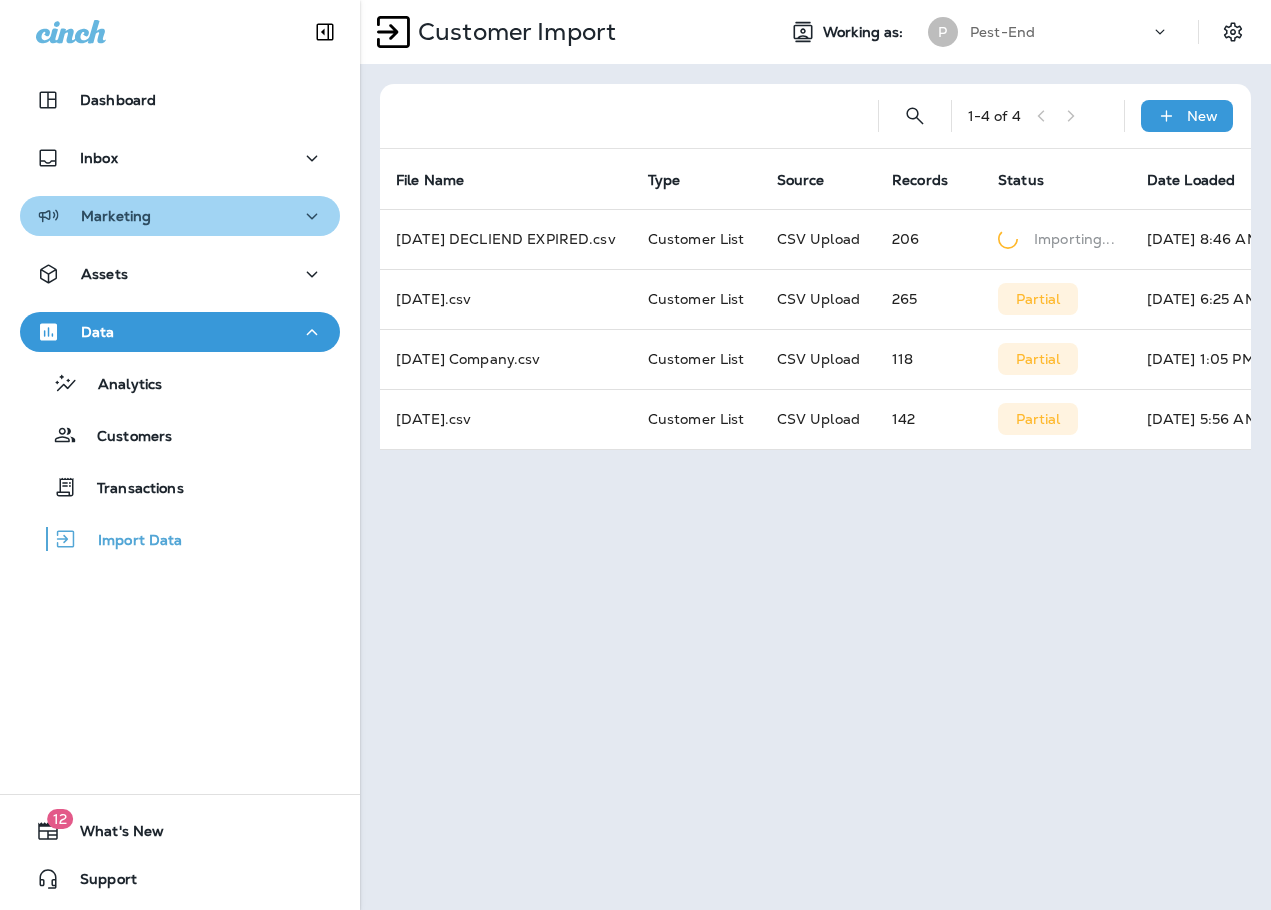 click on "Marketing" at bounding box center [180, 216] 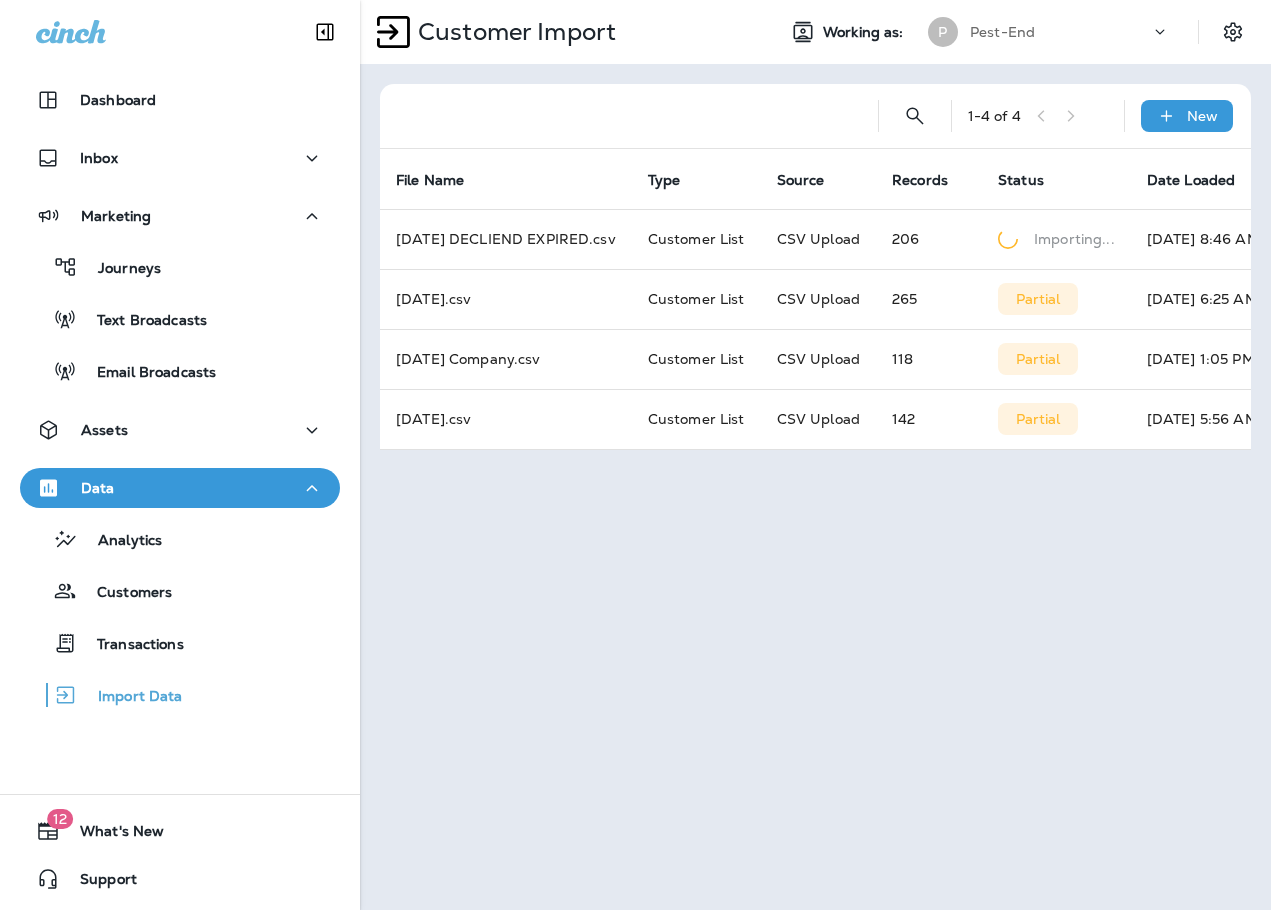click 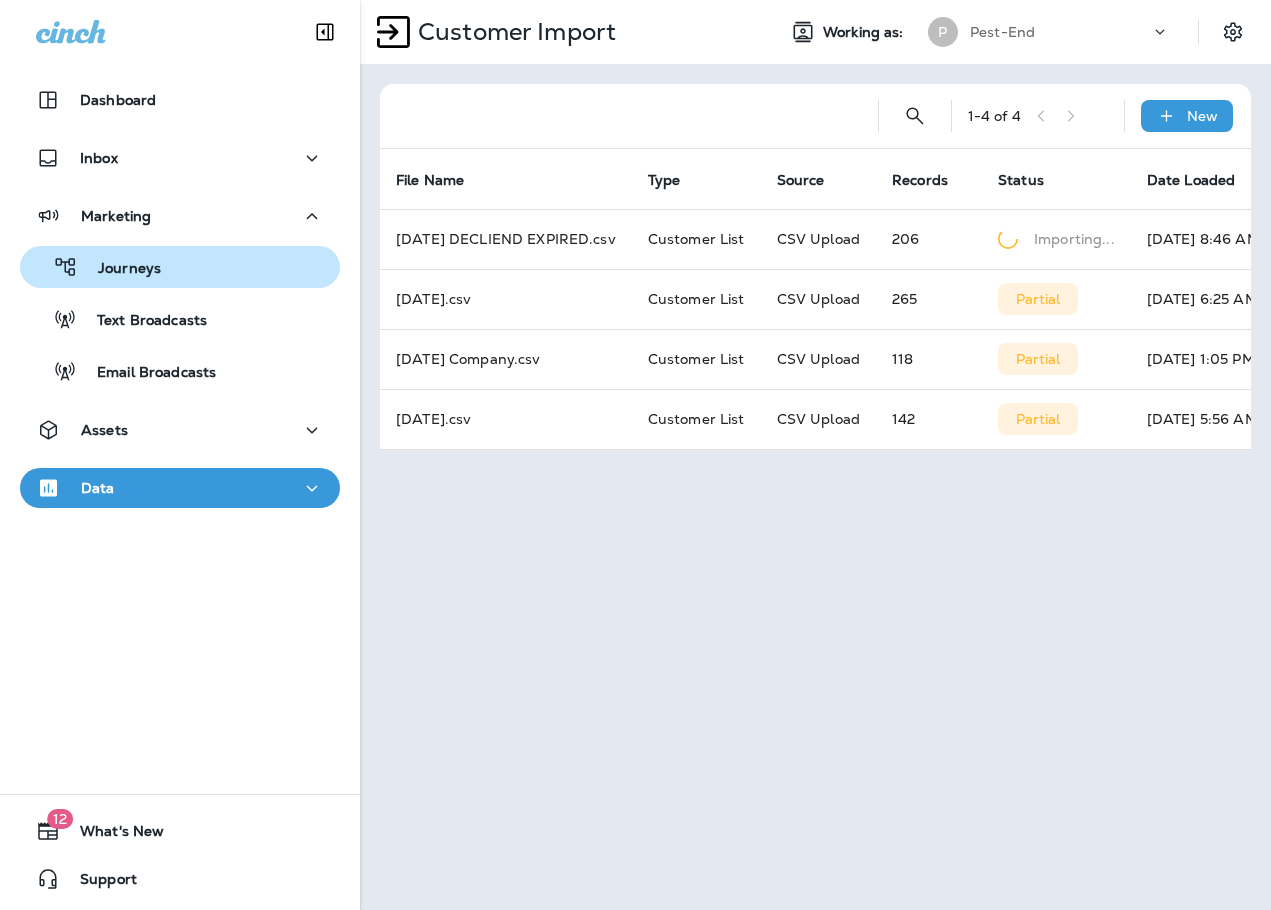 click on "Journeys" at bounding box center [119, 269] 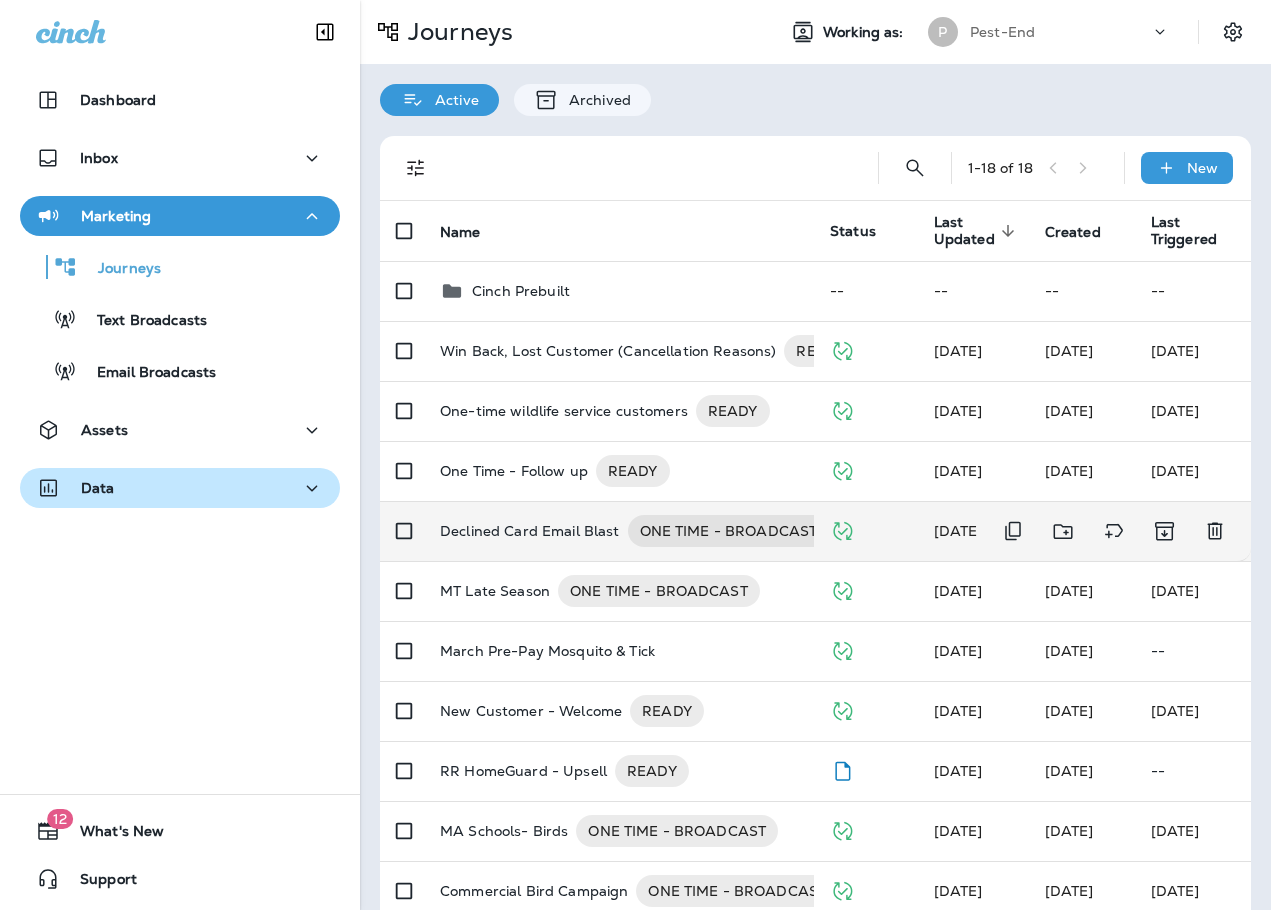 click on "Declined Card Email Blast" at bounding box center [530, 531] 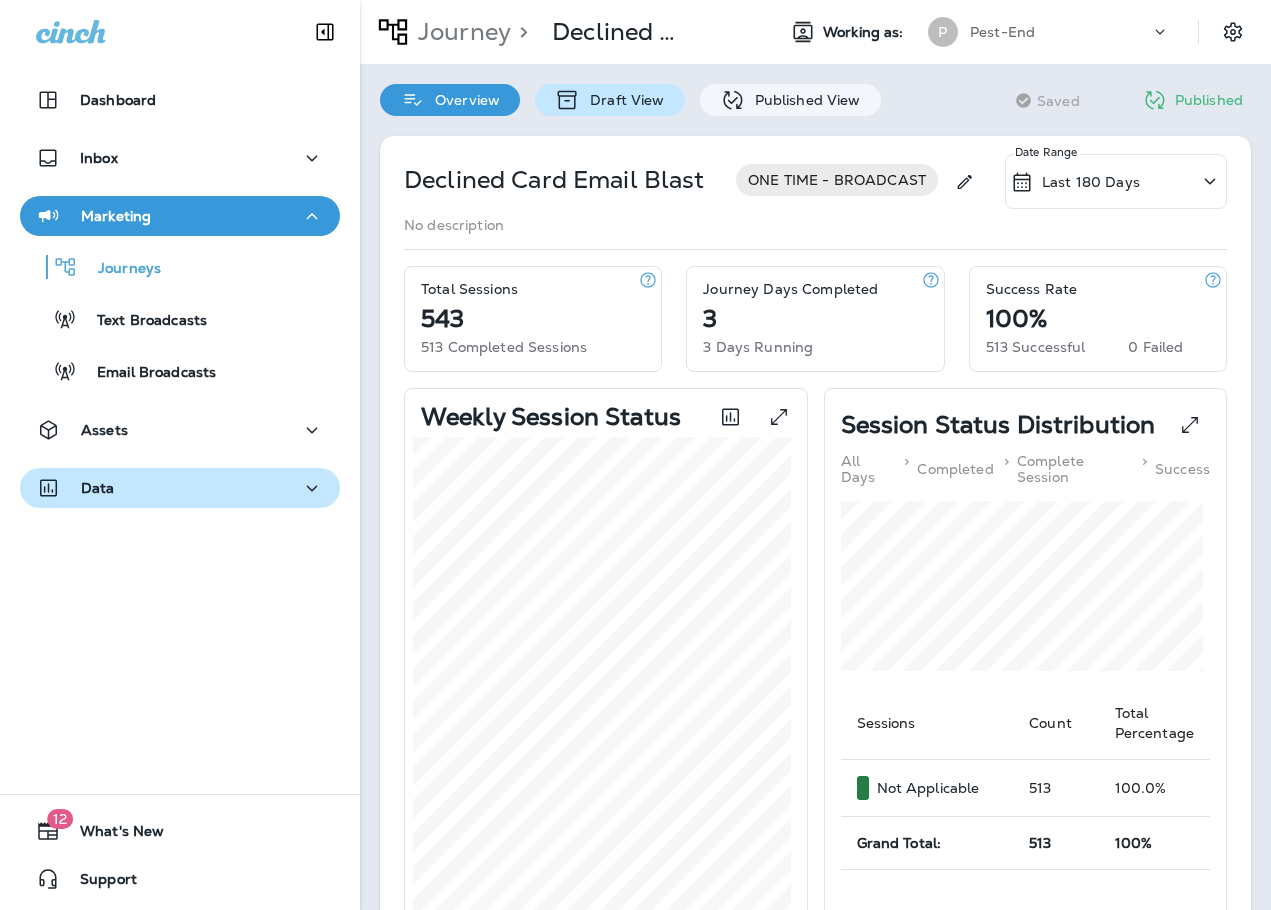 click on "Draft View" at bounding box center [622, 100] 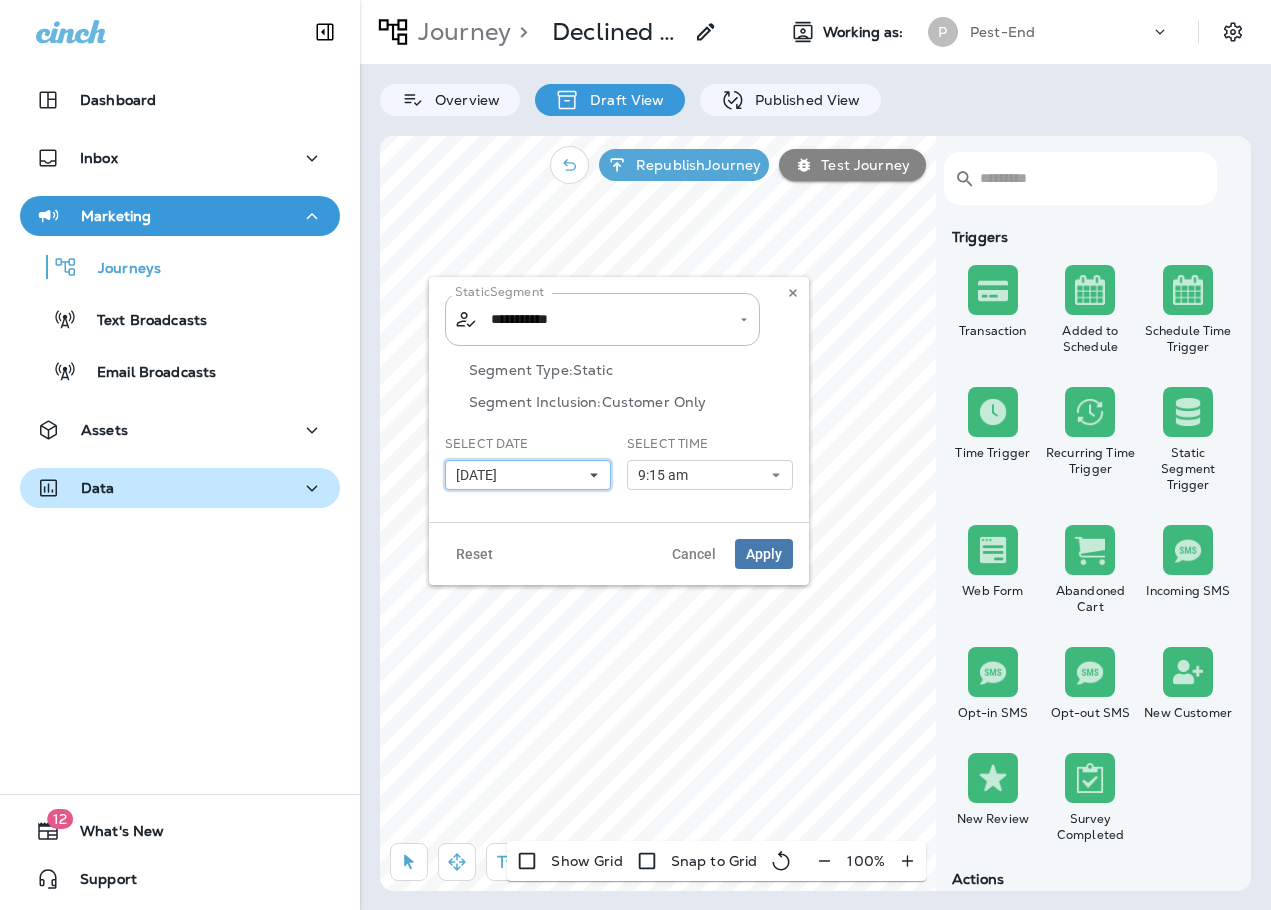 click on "[DATE]" at bounding box center (528, 475) 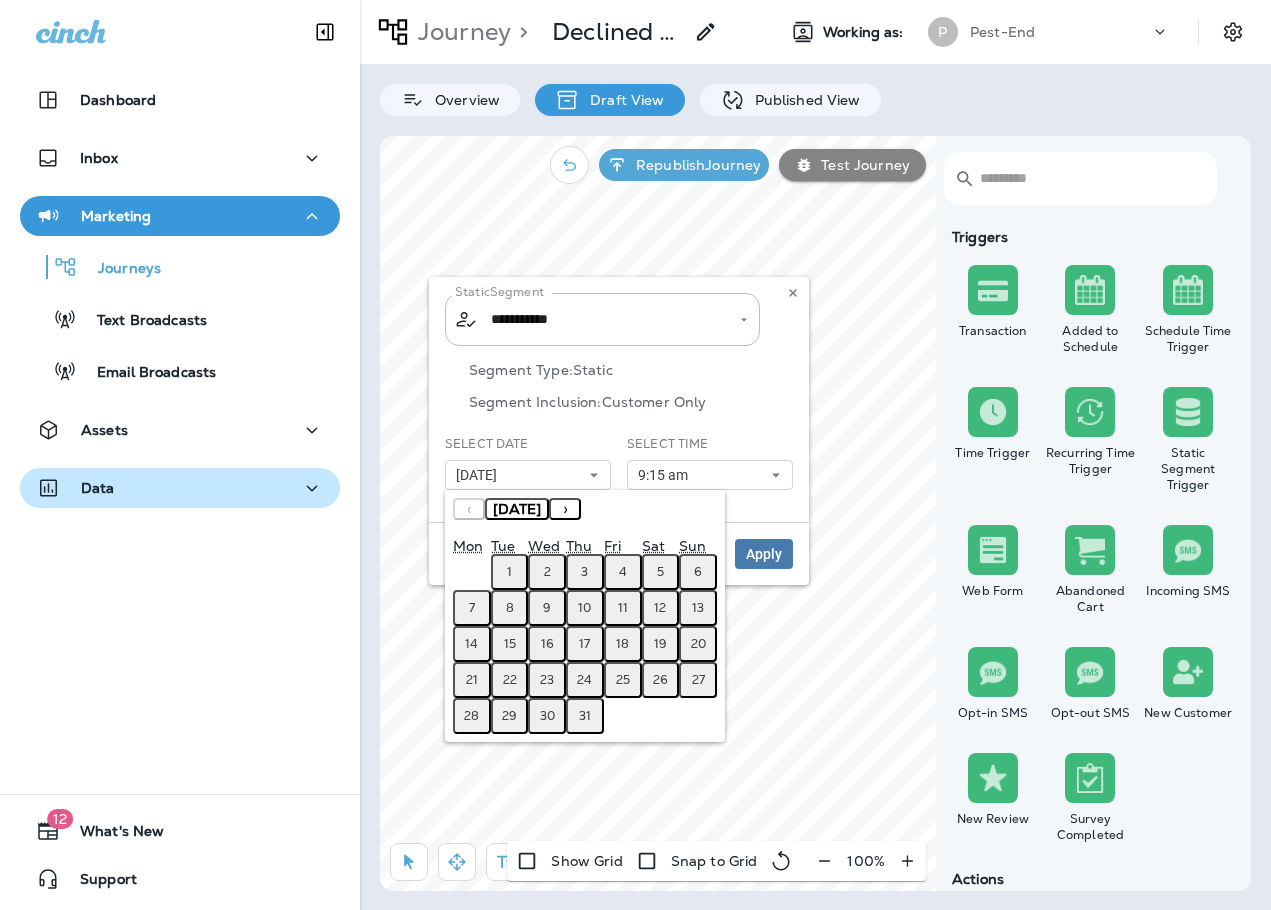 click on "1" at bounding box center [509, 572] 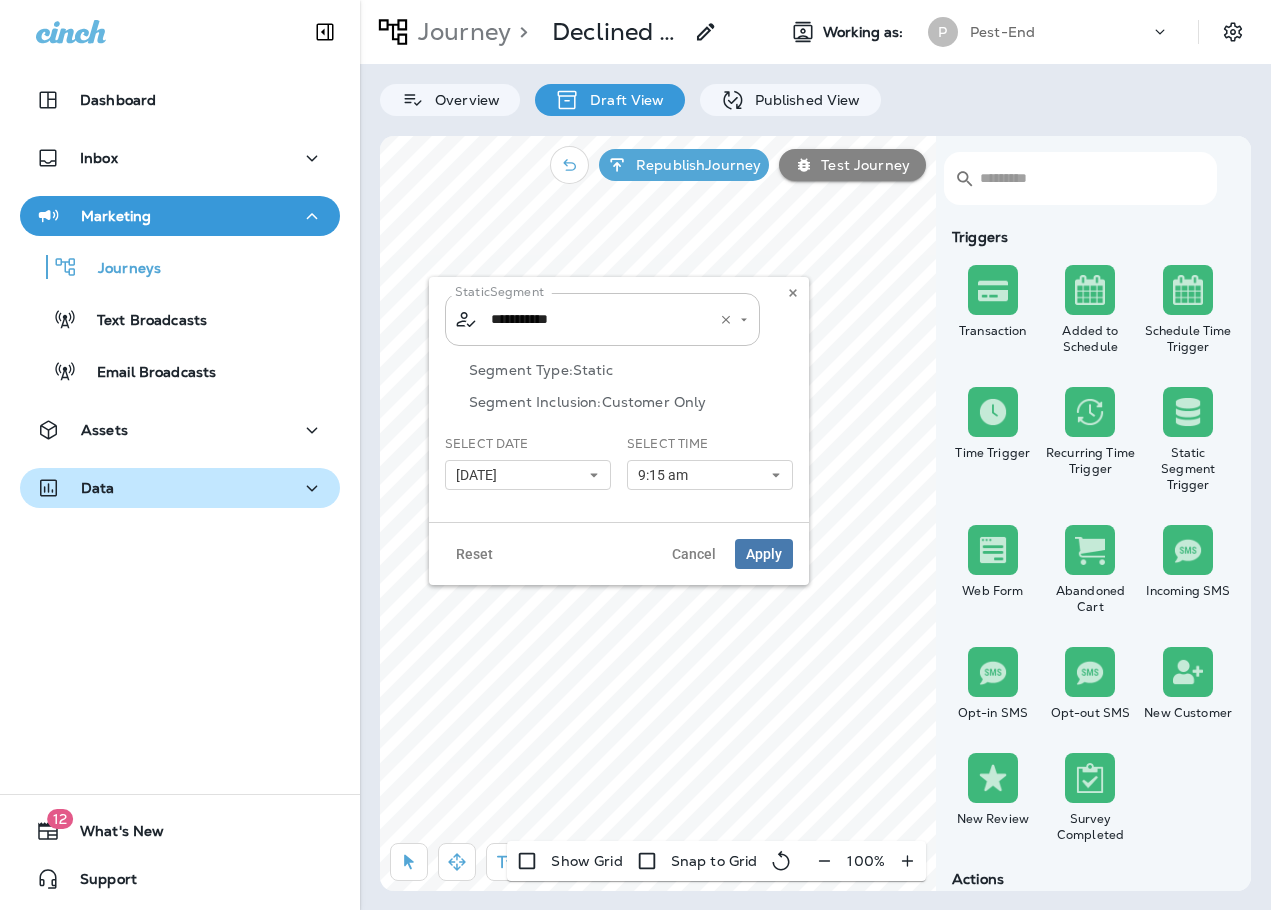 click 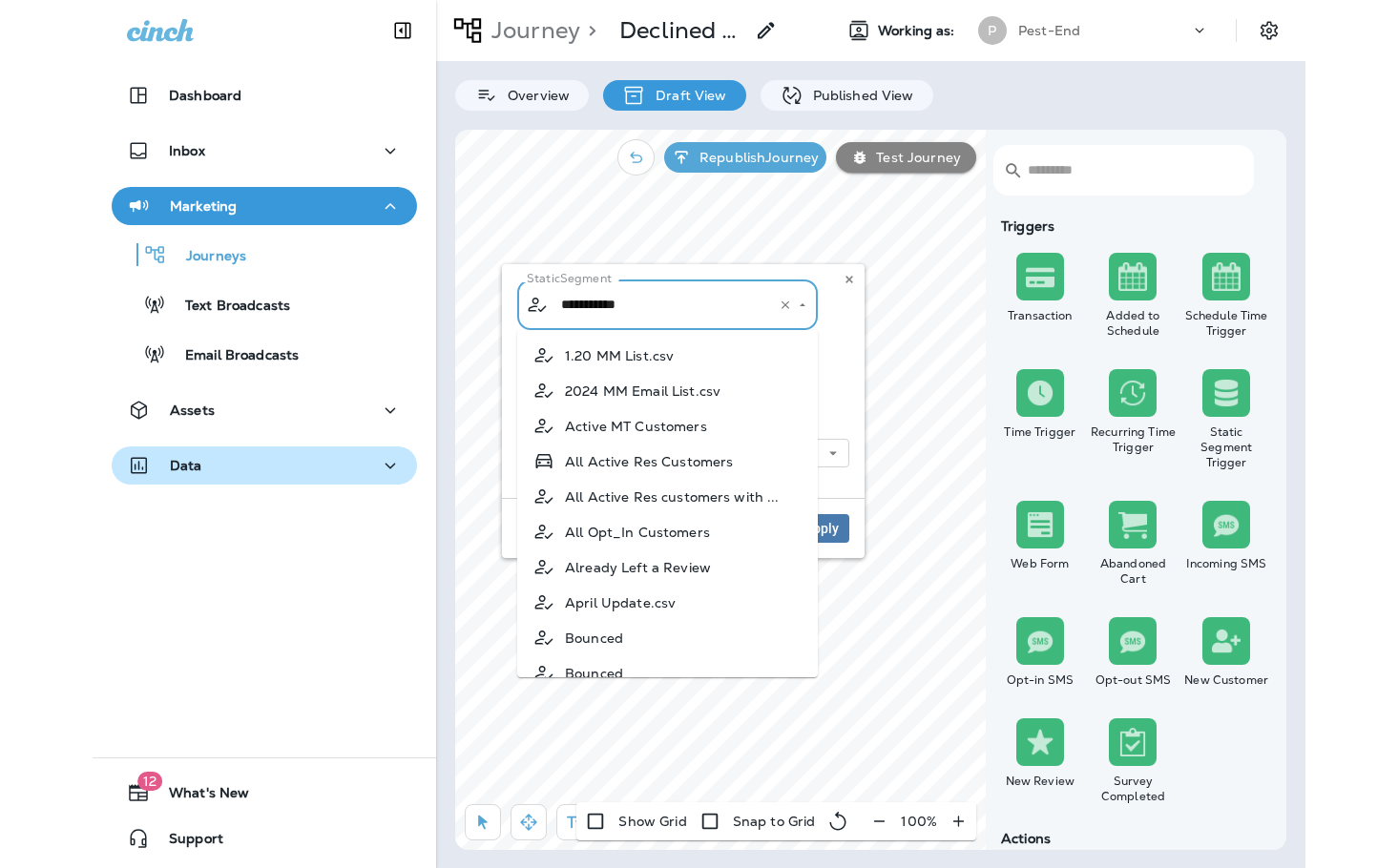 scroll, scrollTop: 556, scrollLeft: 0, axis: vertical 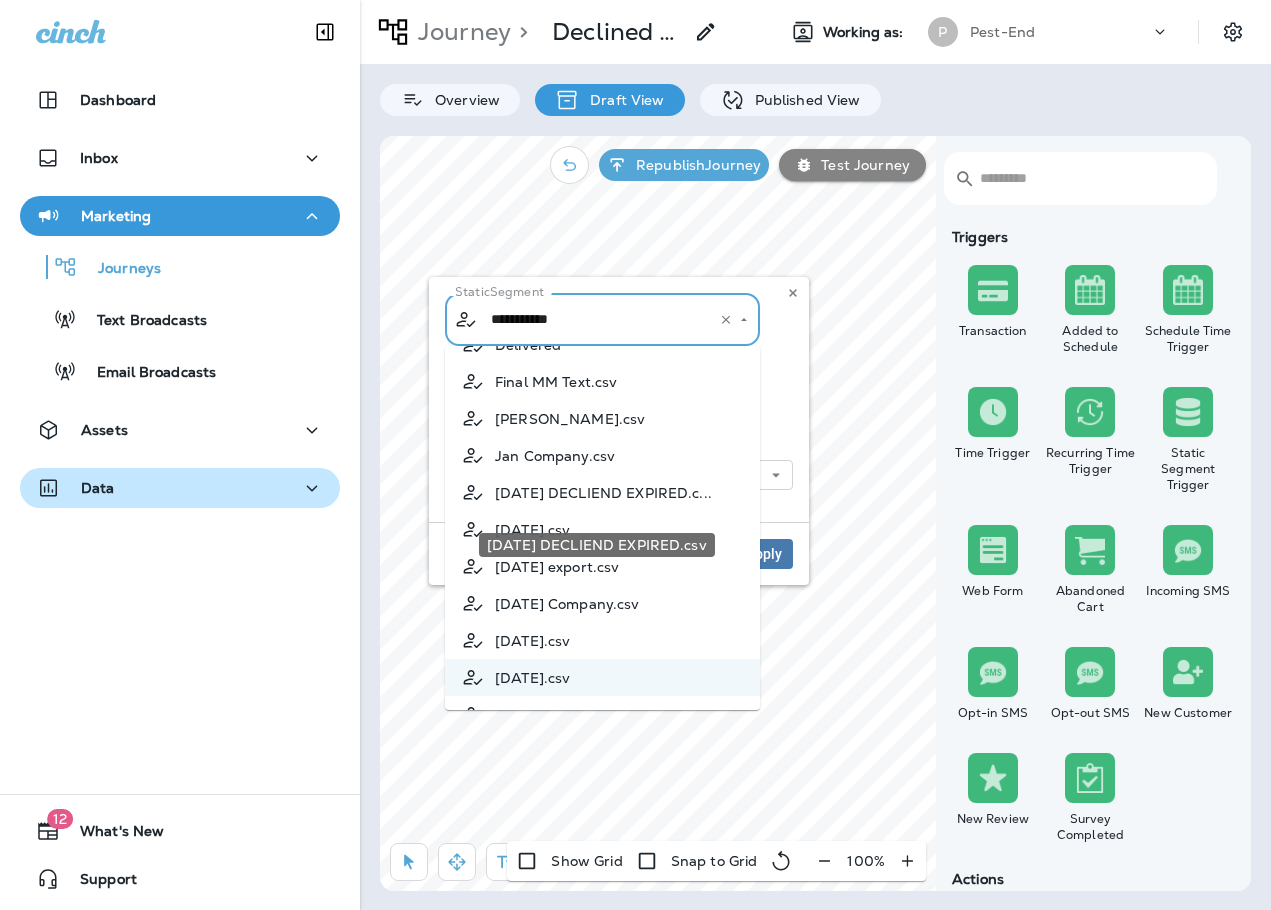click on "[DATE] DECLIEND EXPIRED.c..." at bounding box center [603, 493] 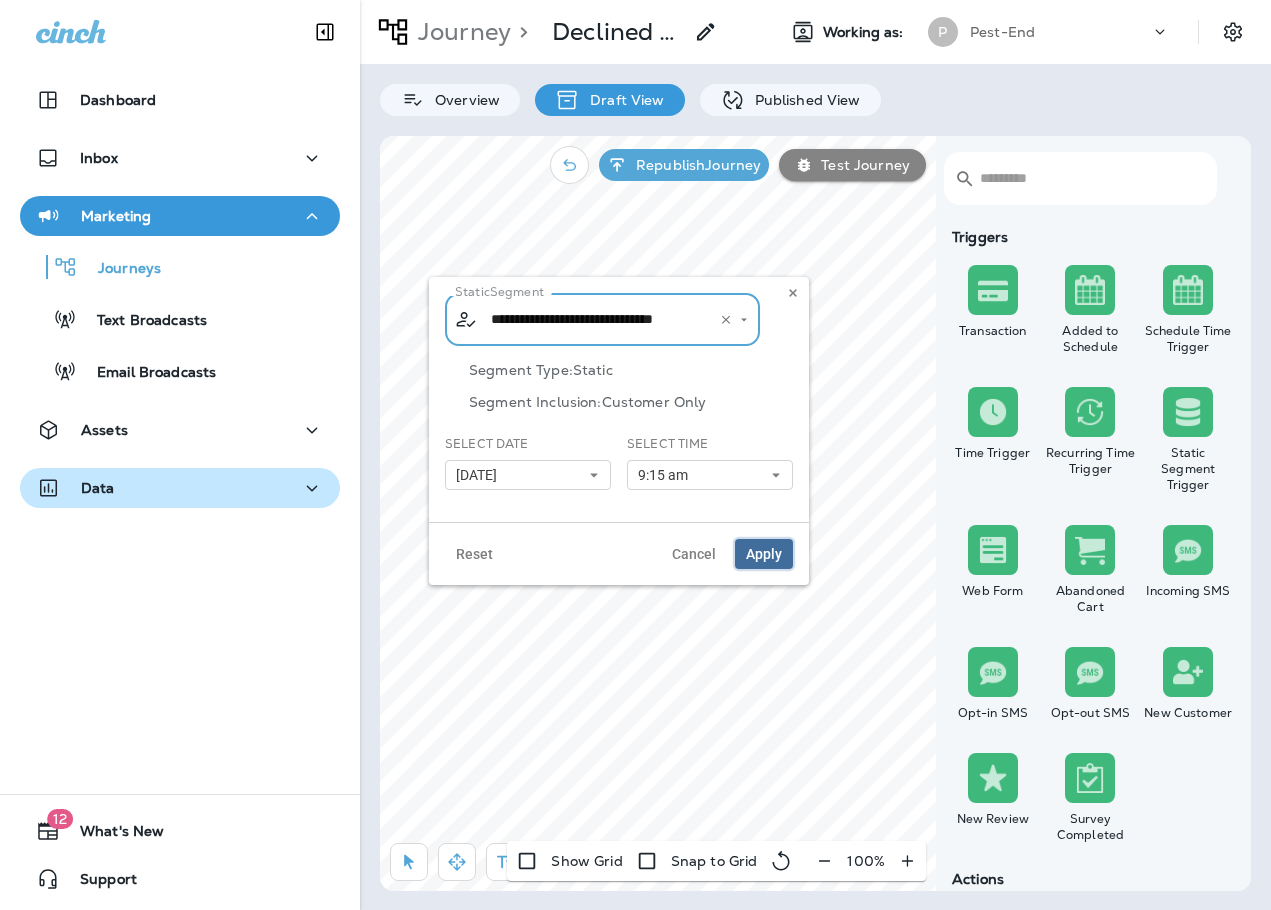click on "Apply" at bounding box center (764, 554) 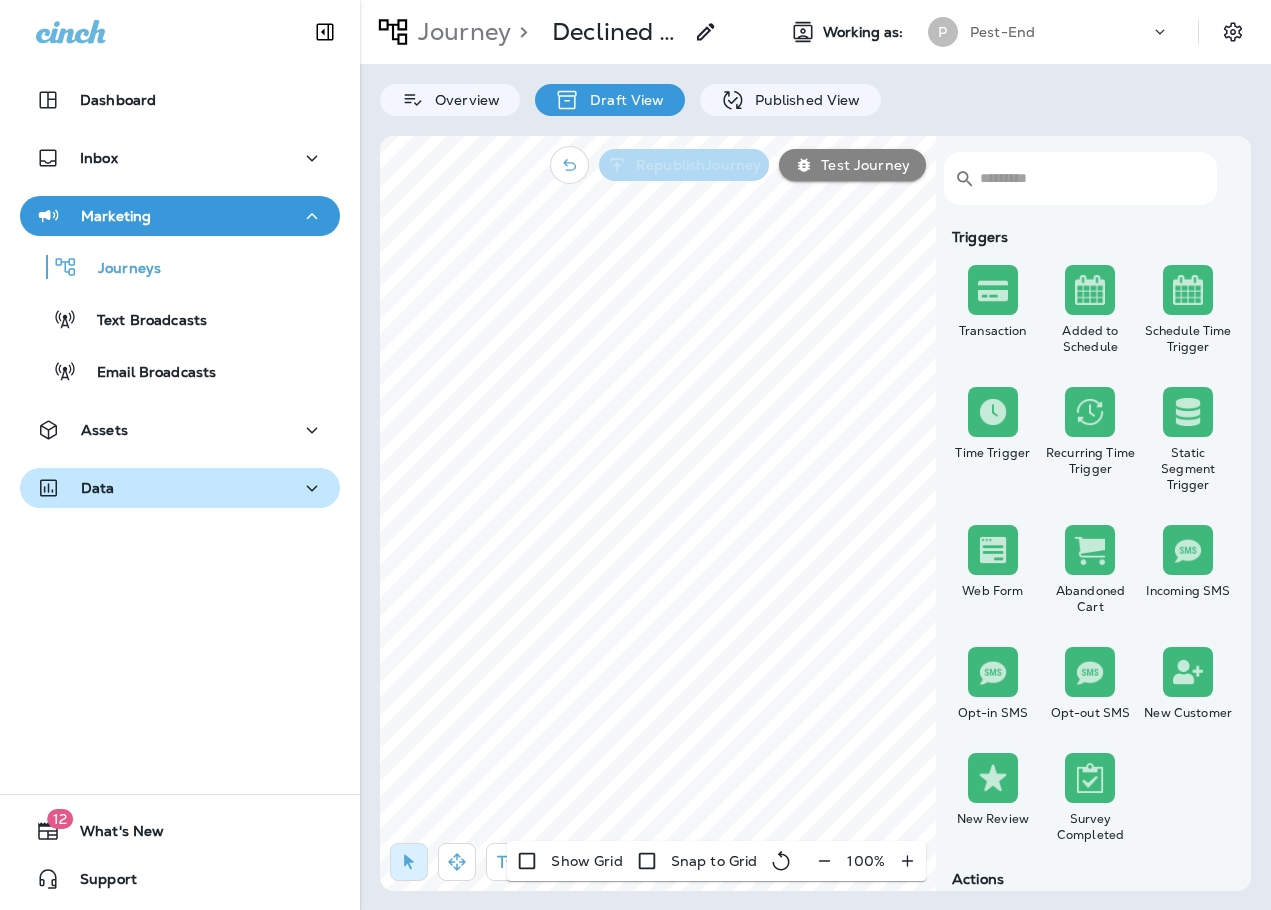 click on "Republish  Journey" at bounding box center (694, 165) 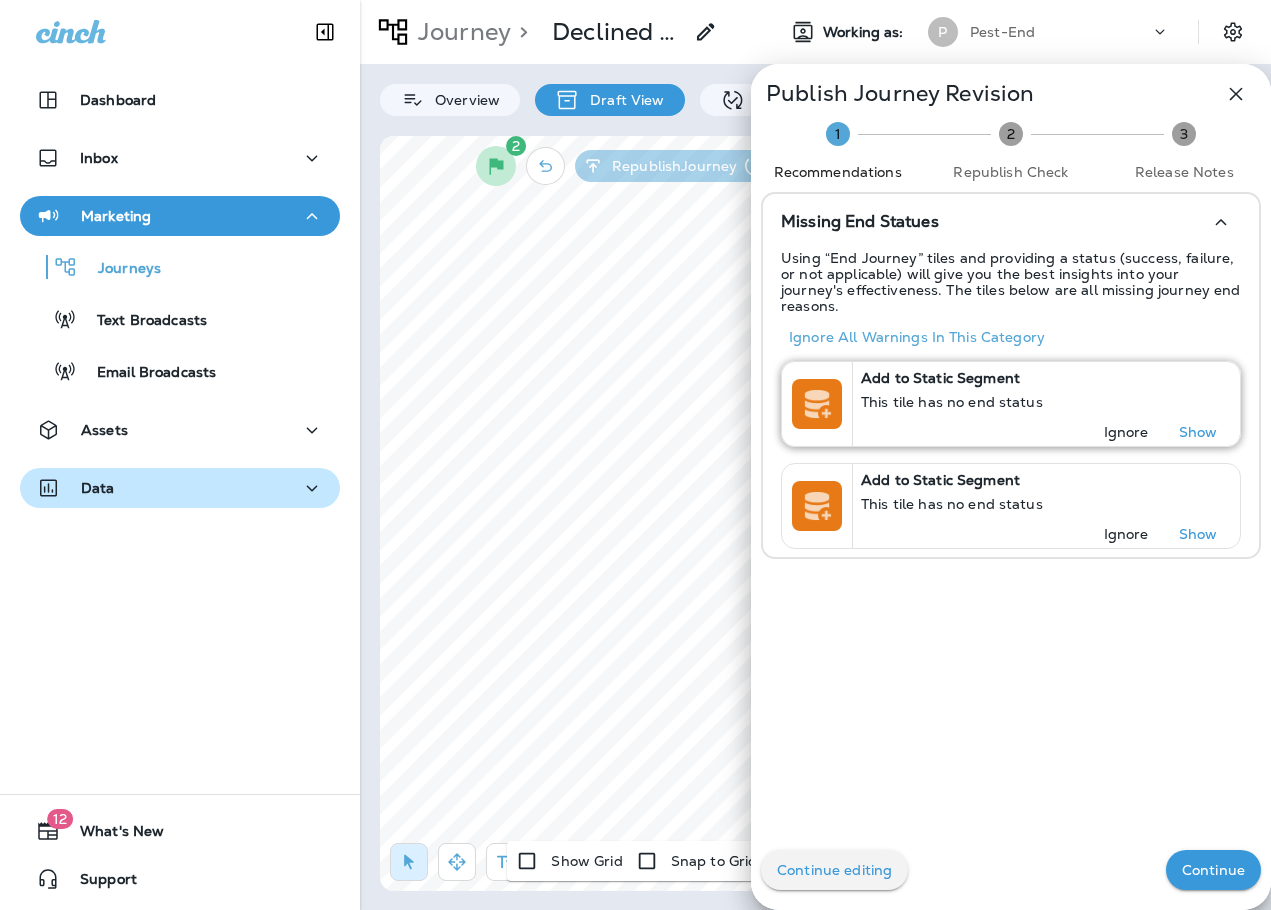 click on "Ignore" at bounding box center [1126, 432] 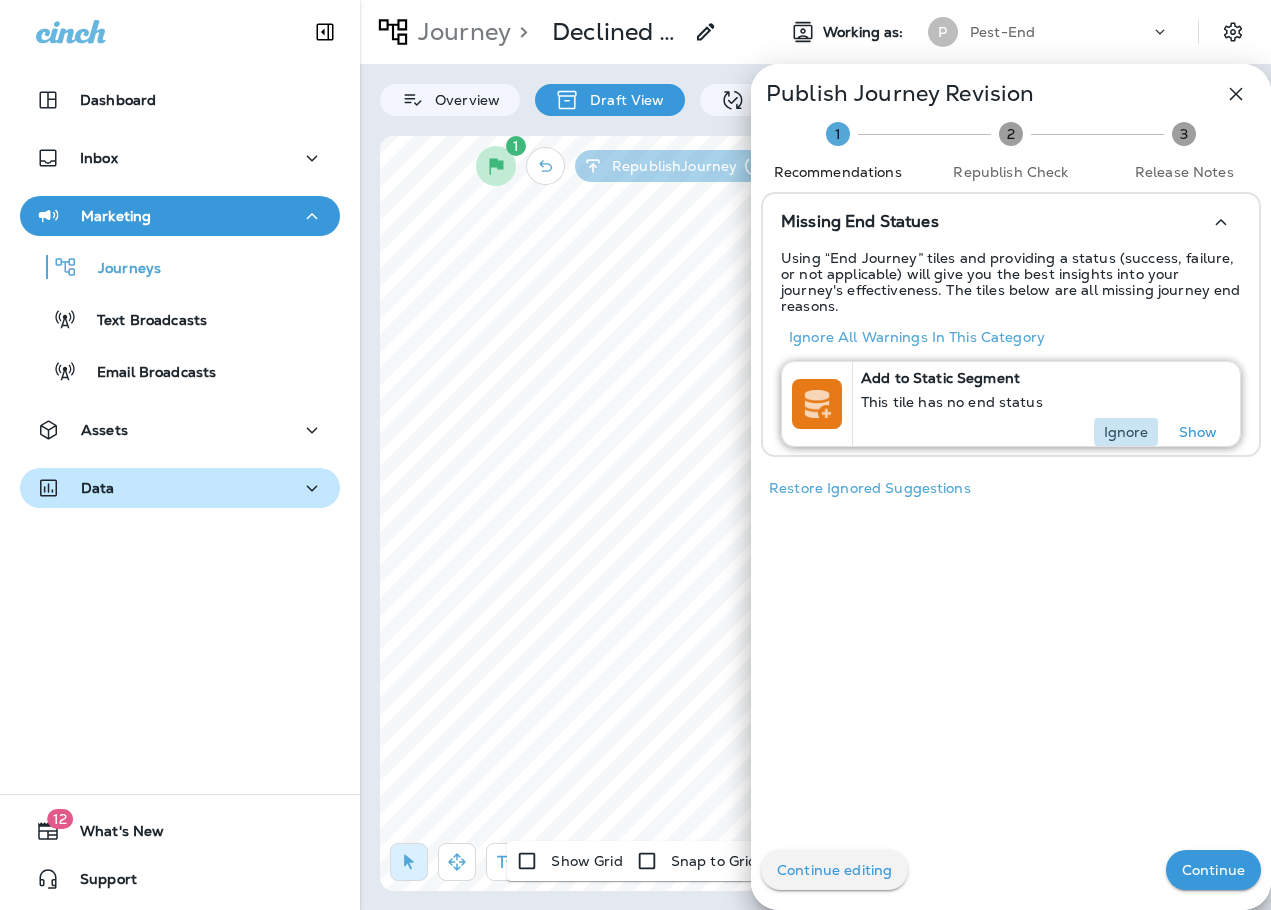 click on "Ignore" at bounding box center (1126, 432) 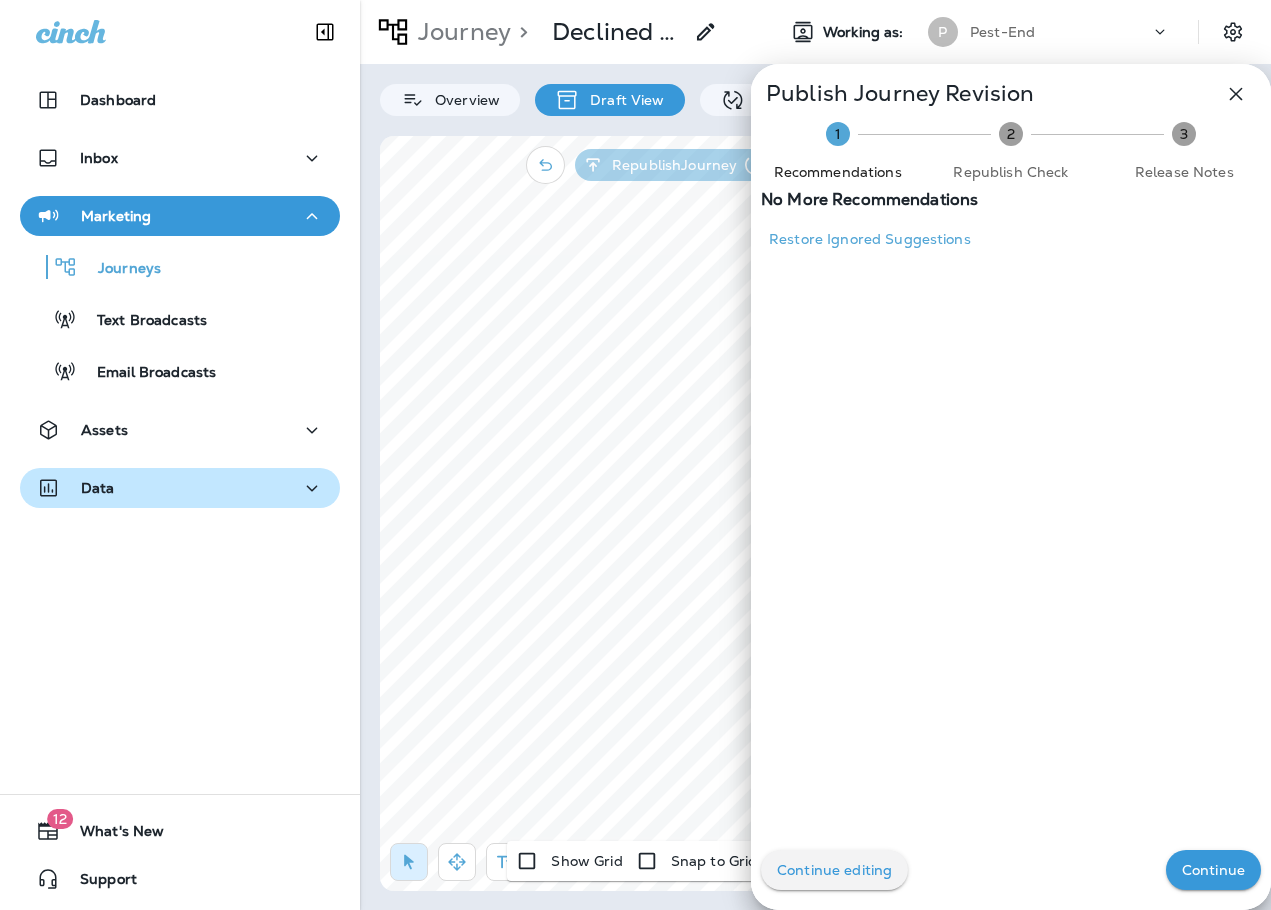 click on "Continue" at bounding box center (1213, 870) 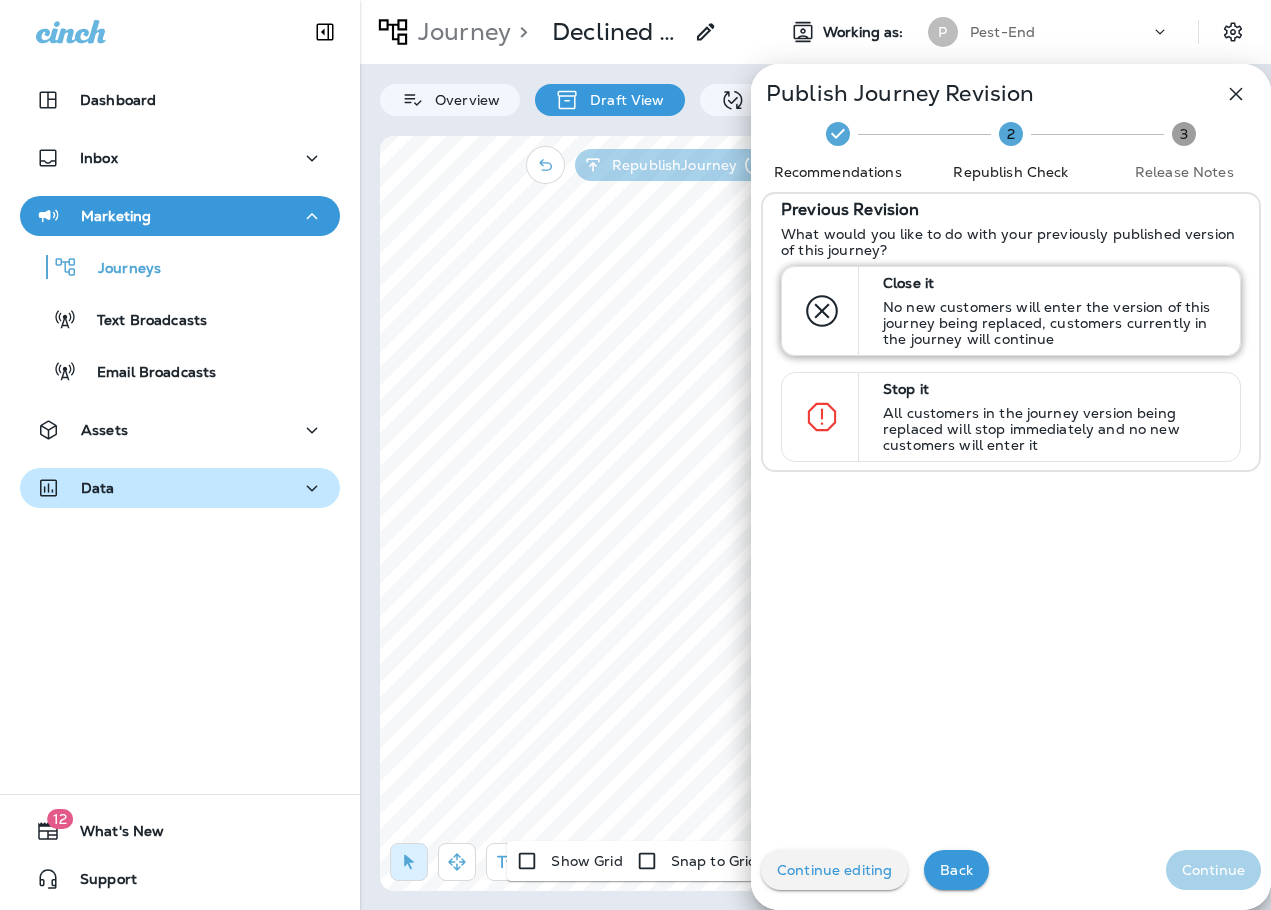 click on "No new customers will enter the version of this journey being replaced, customers currently in the journey will continue" at bounding box center (1052, 323) 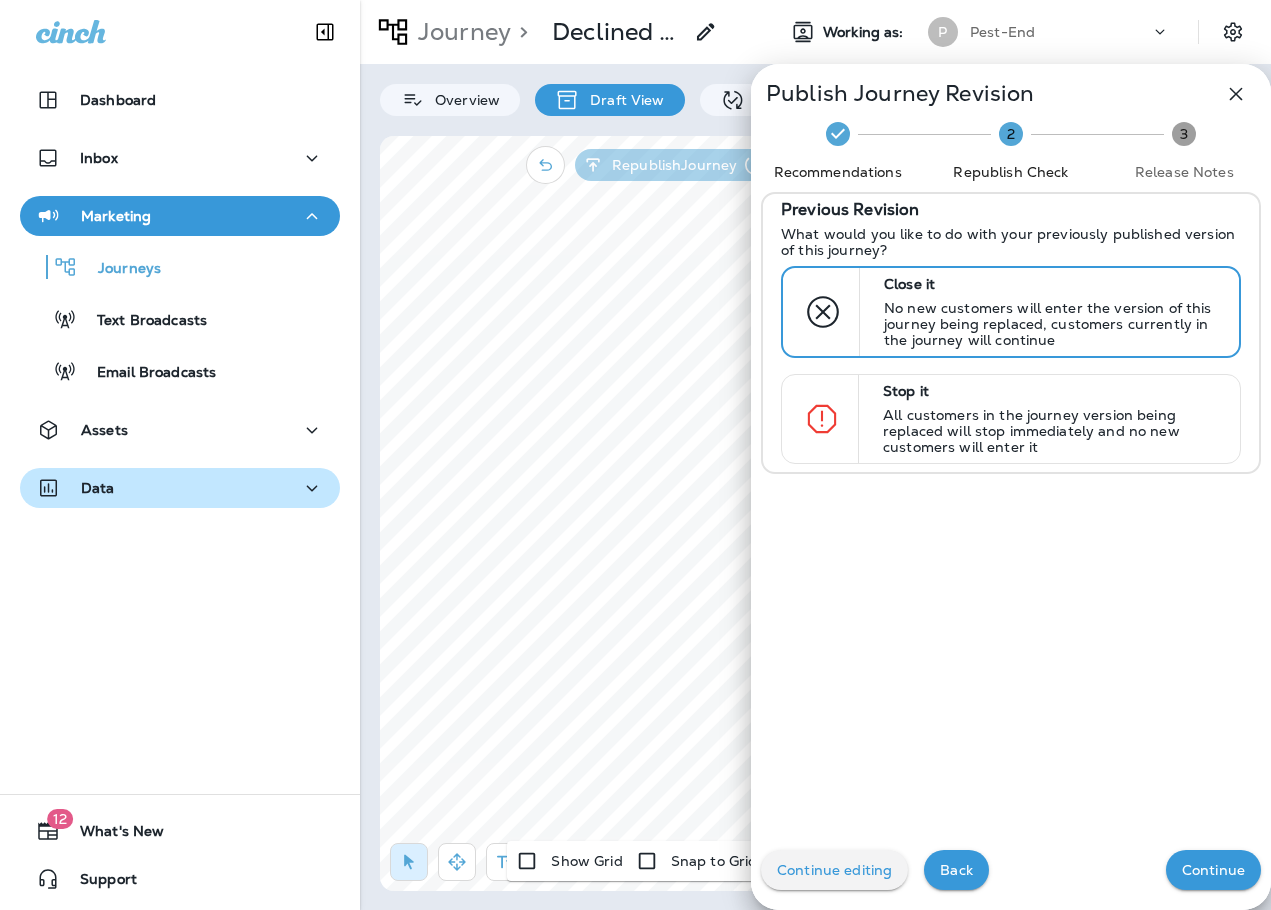 click on "Continue" at bounding box center [1213, 870] 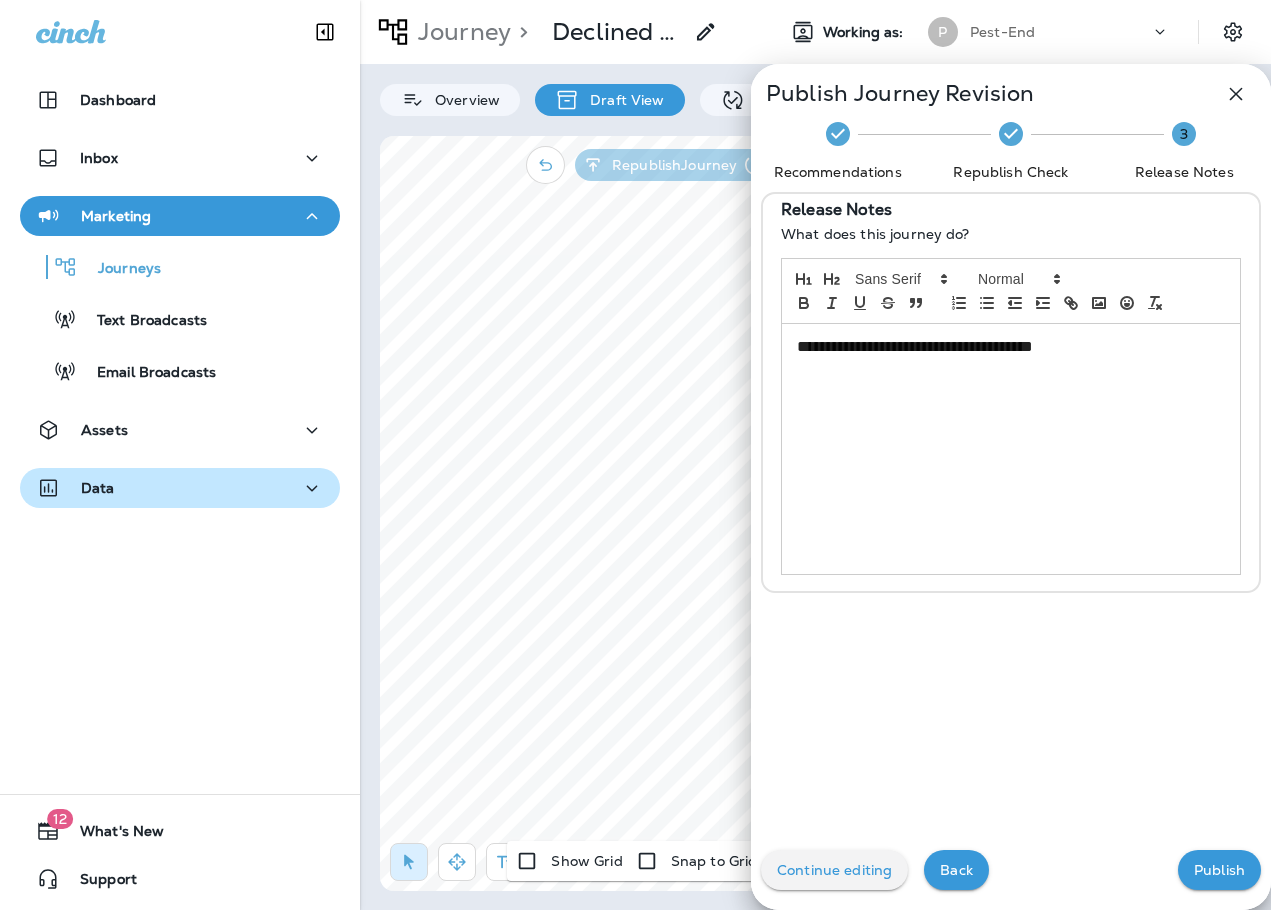 click on "Publish" at bounding box center (1219, 870) 